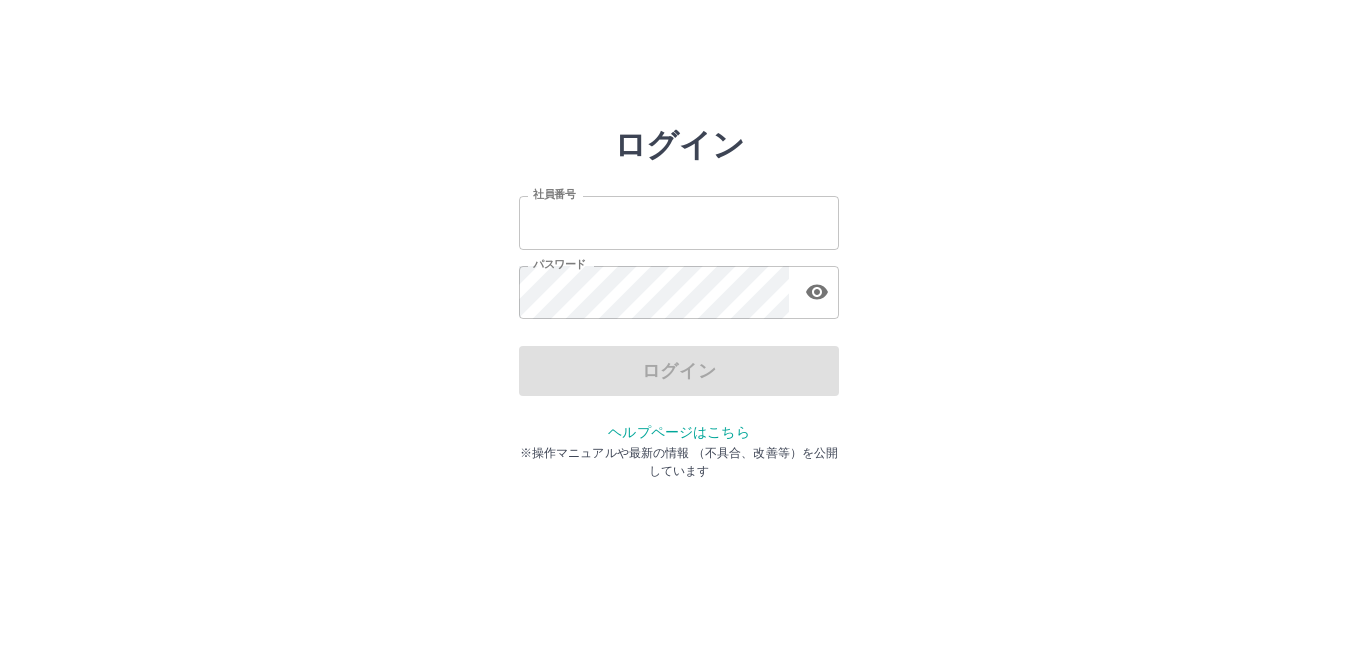 scroll, scrollTop: 0, scrollLeft: 0, axis: both 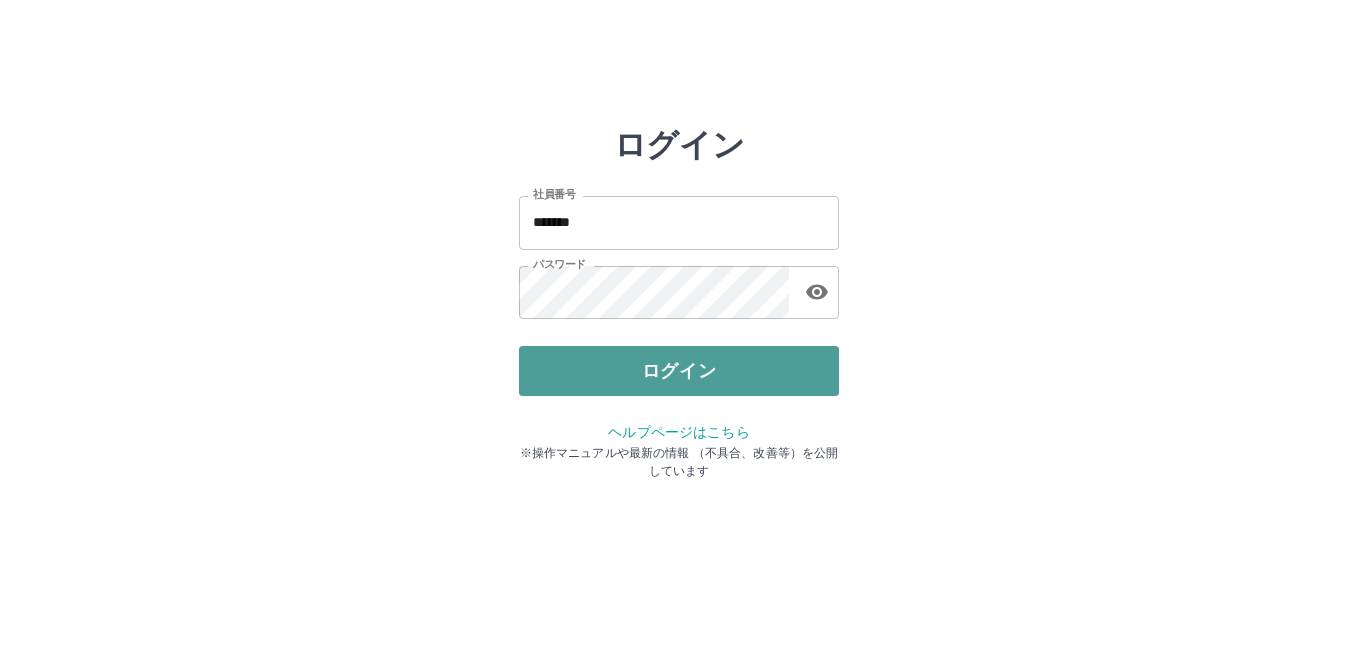 click on "ログイン" at bounding box center (679, 371) 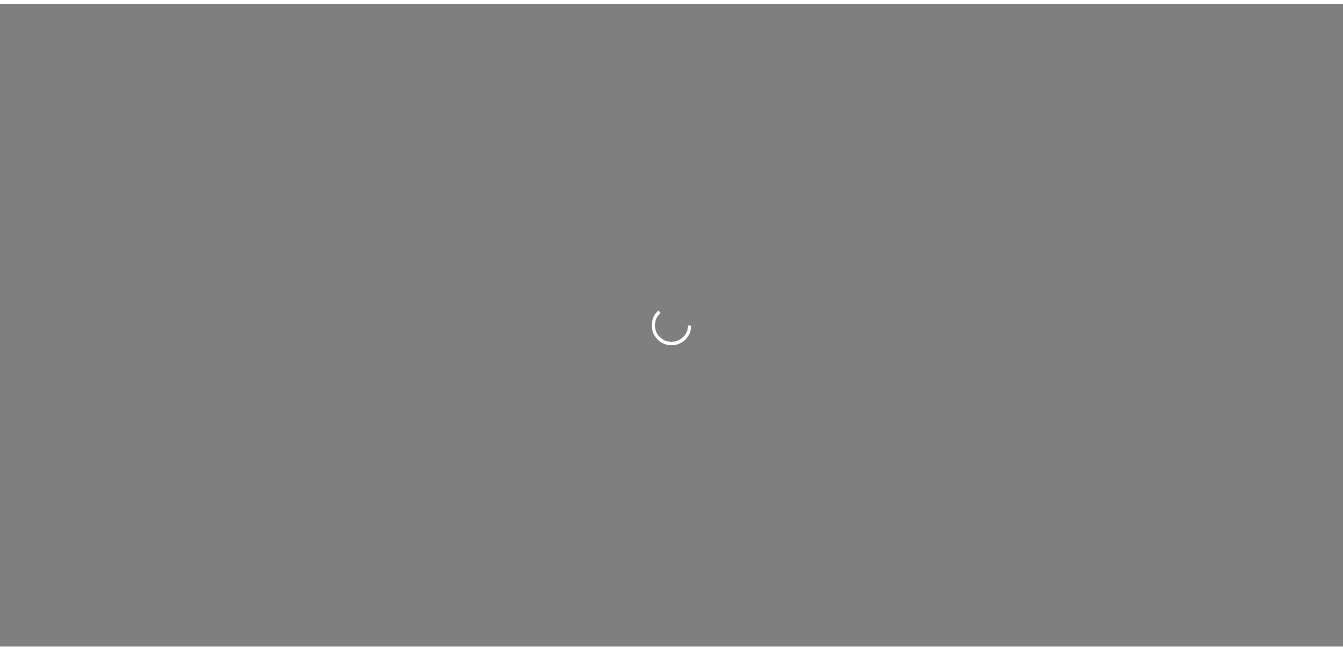 scroll, scrollTop: 0, scrollLeft: 0, axis: both 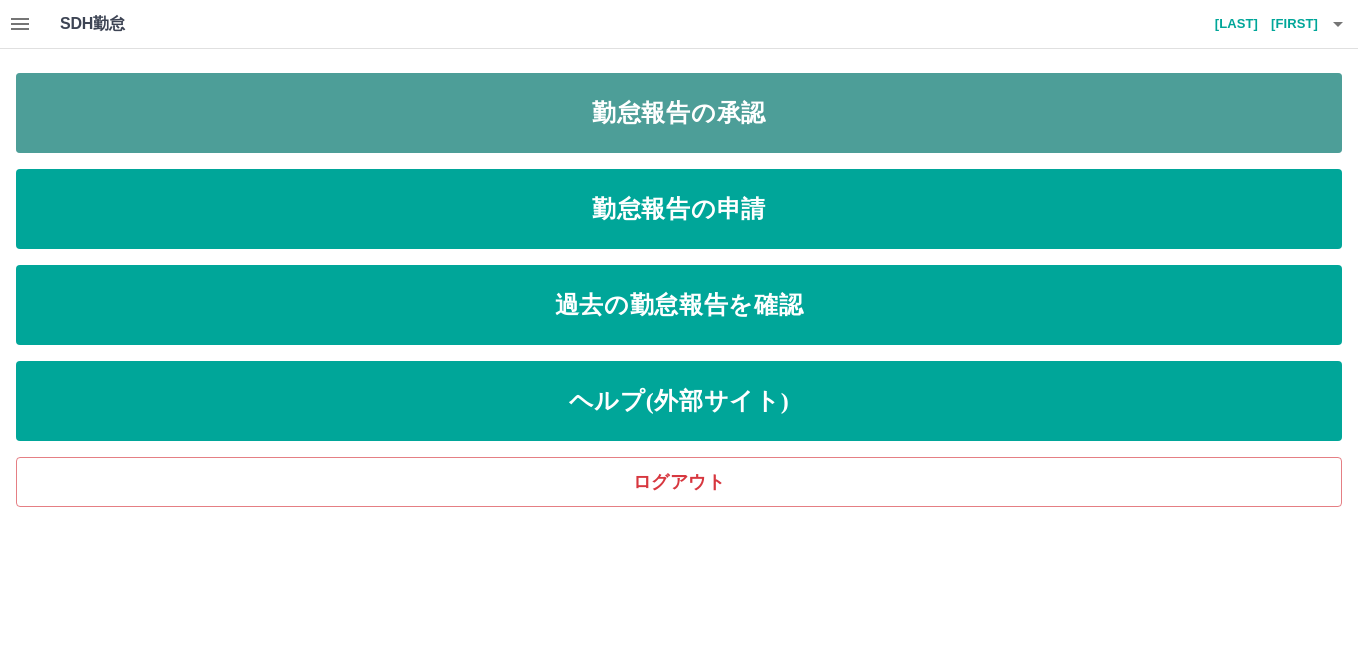 click on "勤怠報告の承認" at bounding box center [679, 113] 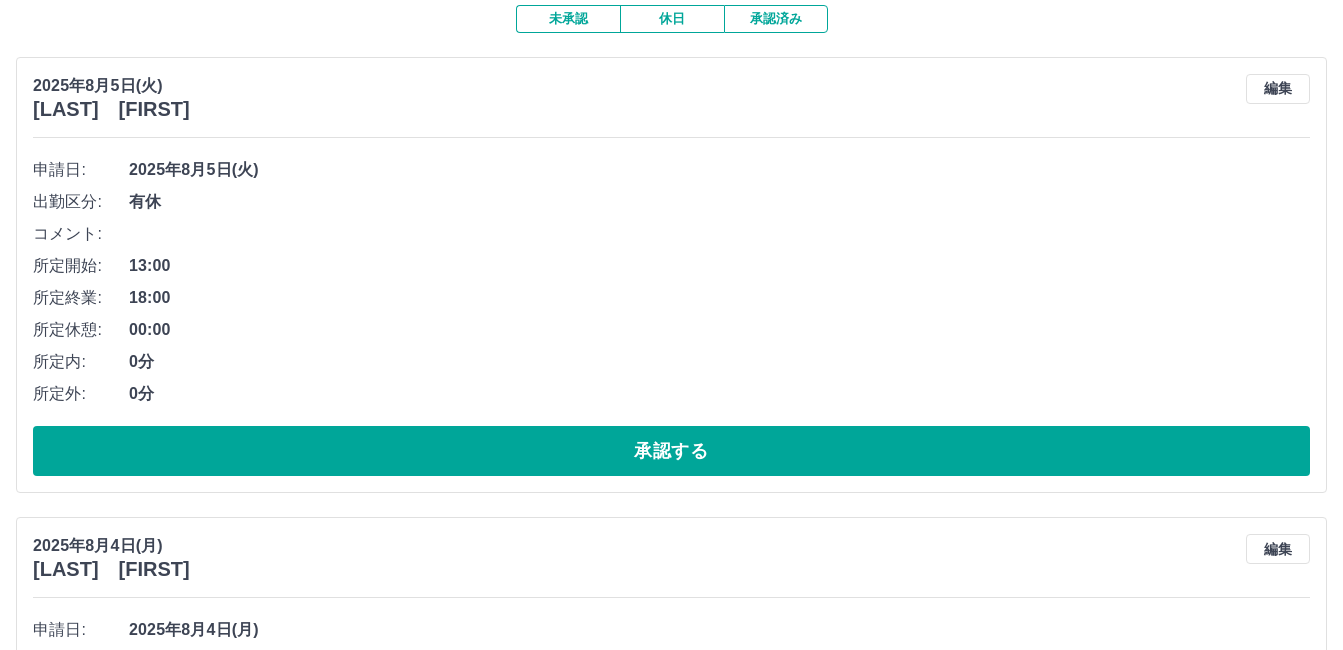 scroll, scrollTop: 200, scrollLeft: 0, axis: vertical 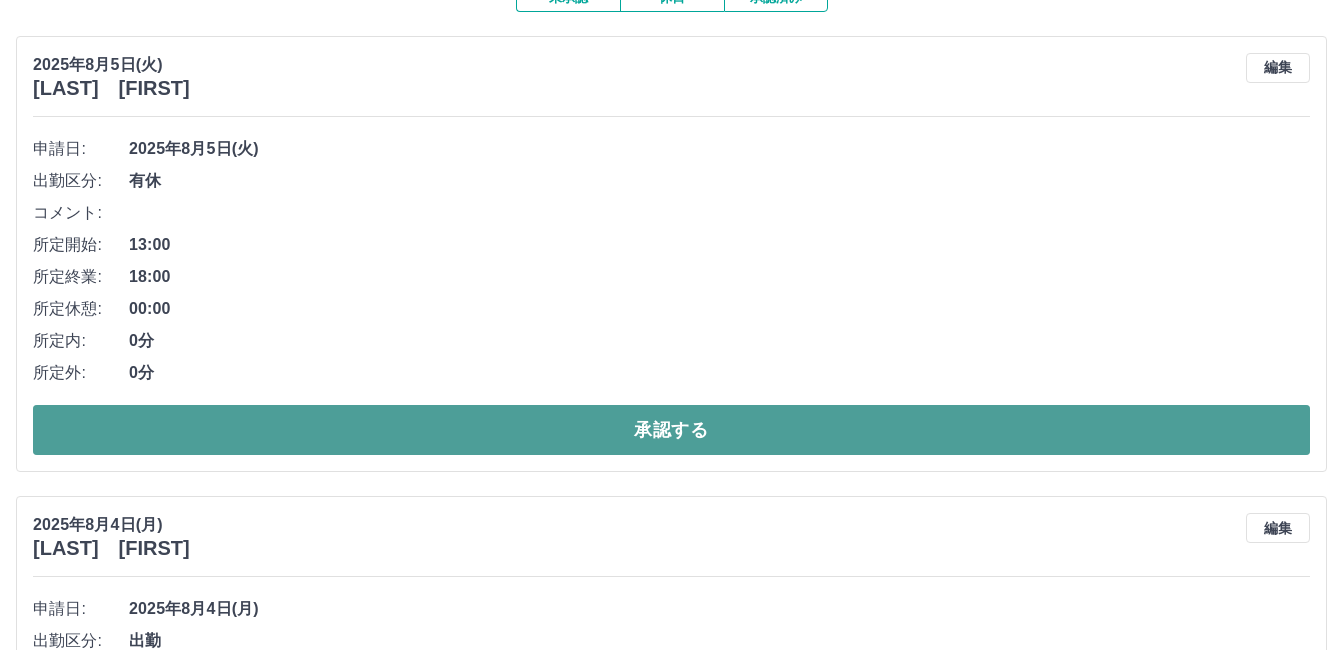 click on "承認する" at bounding box center [671, 430] 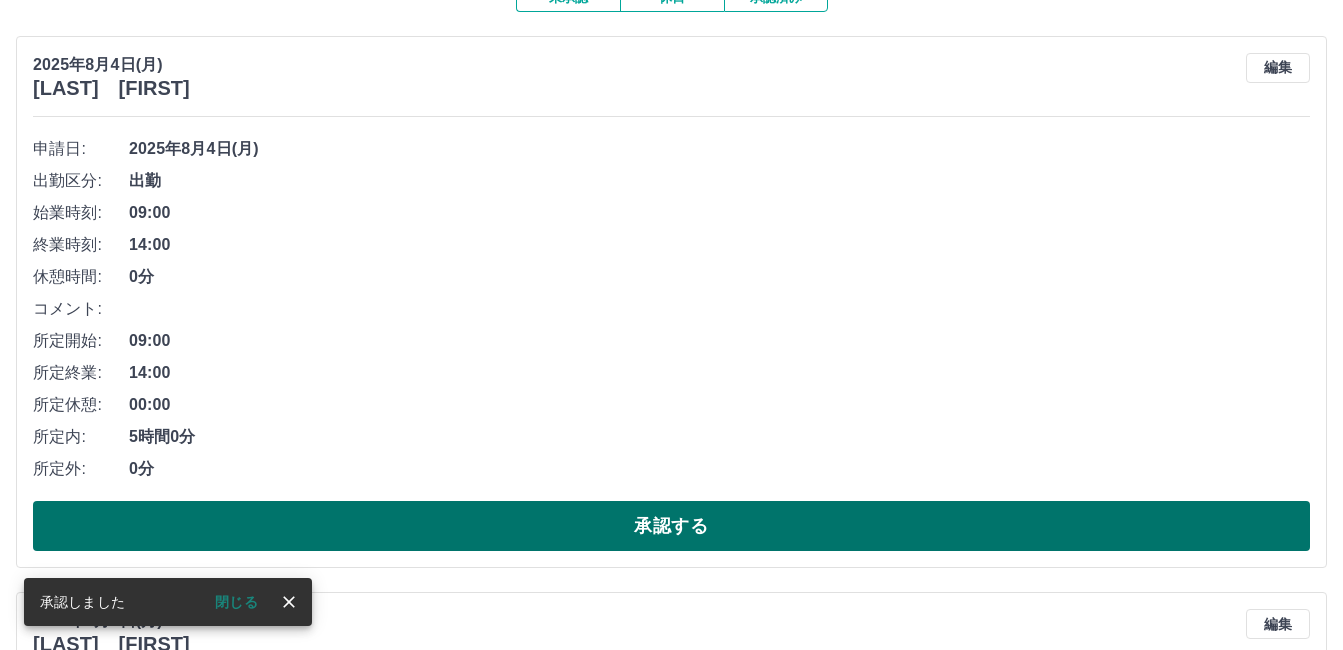 click on "承認する" at bounding box center [671, 526] 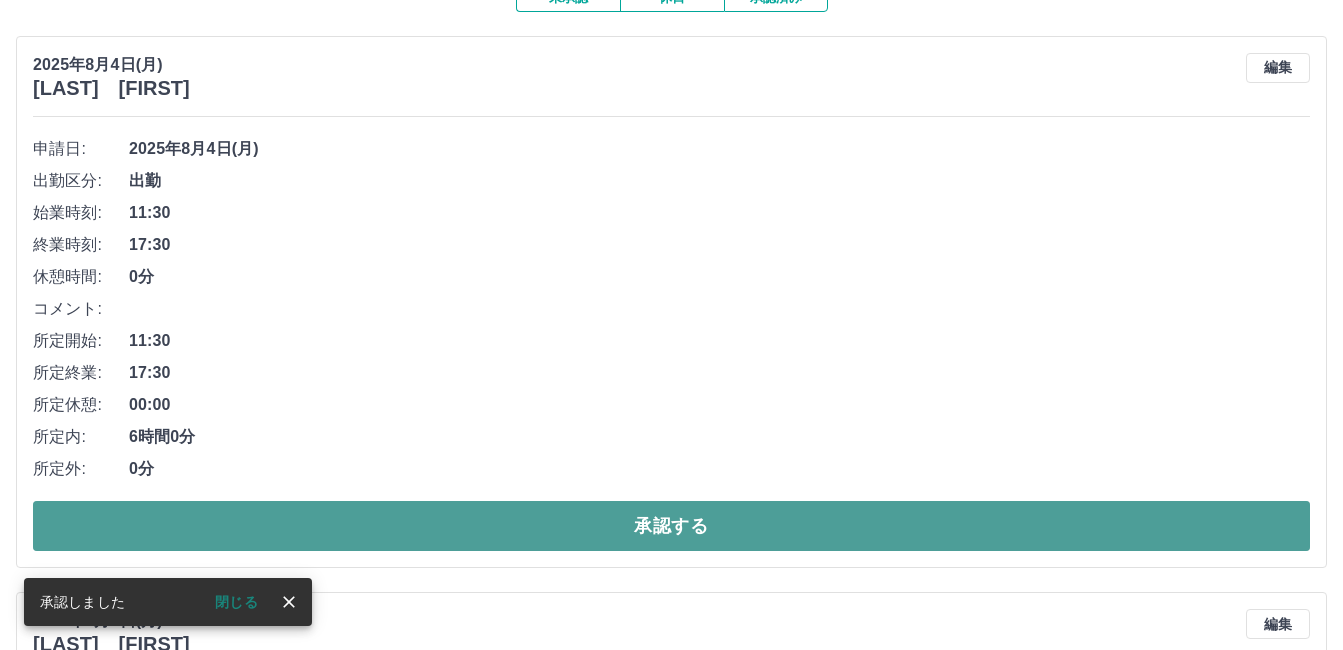 click on "承認する" at bounding box center [671, 526] 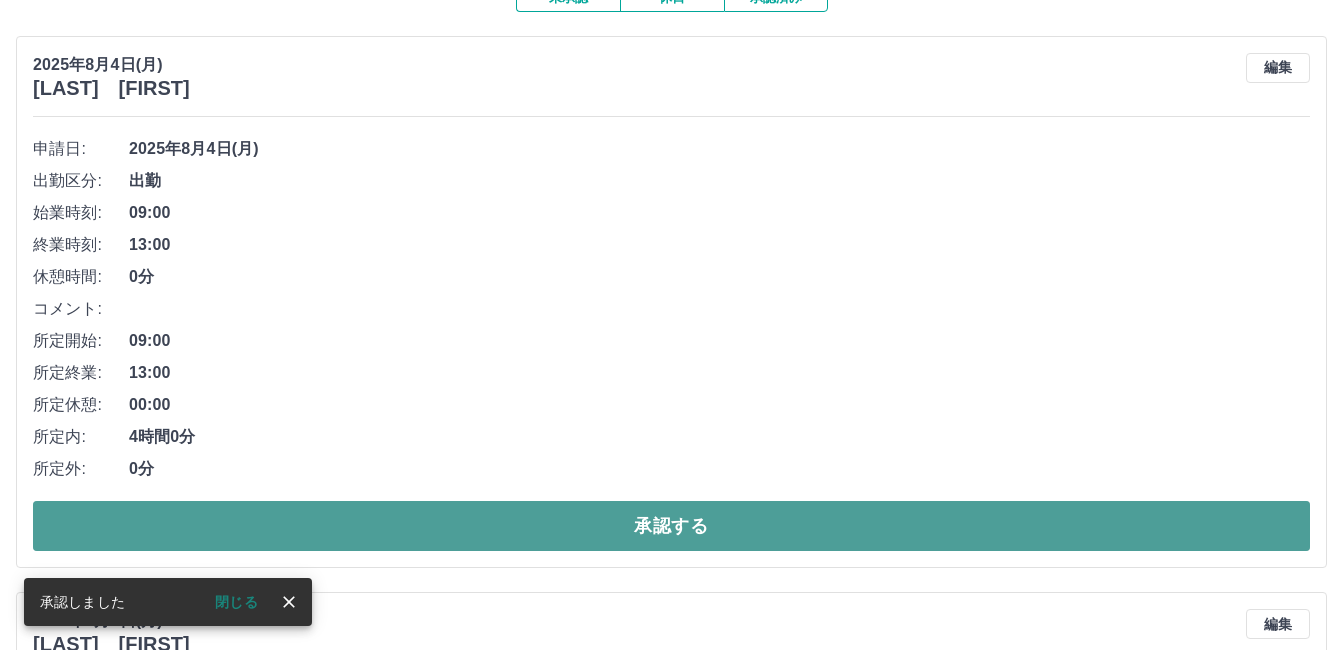 click on "承認する" at bounding box center (671, 526) 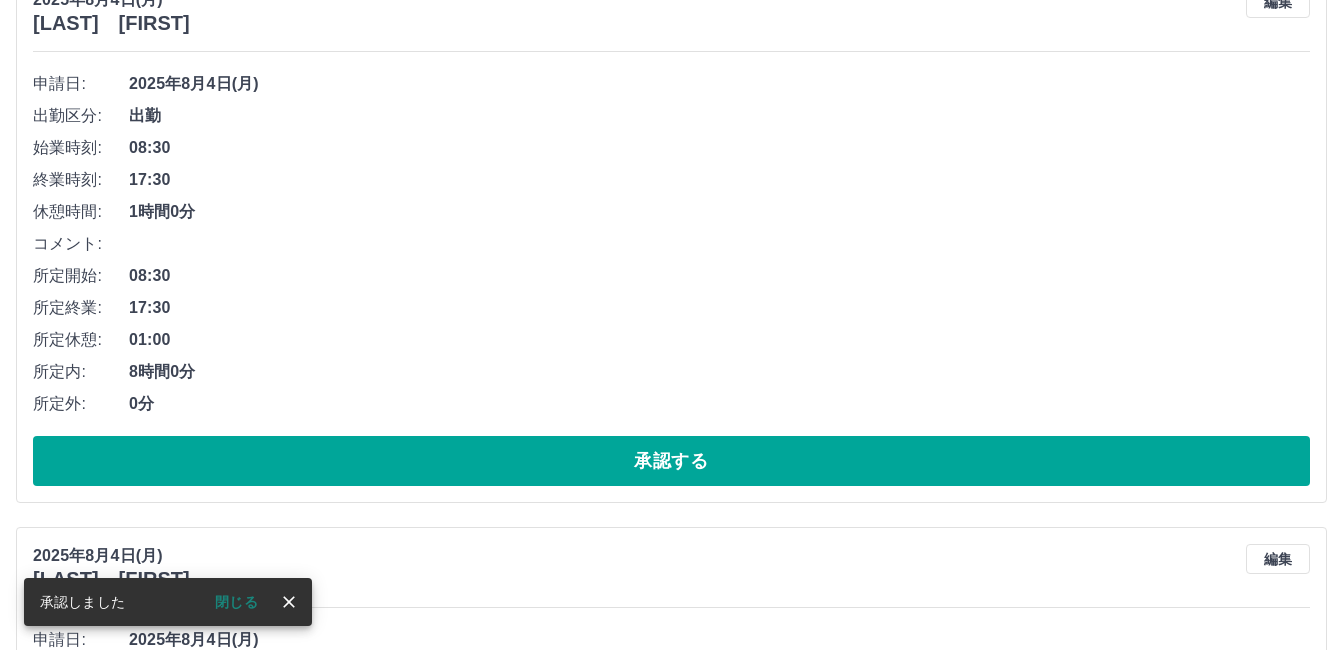 scroll, scrollTop: 300, scrollLeft: 0, axis: vertical 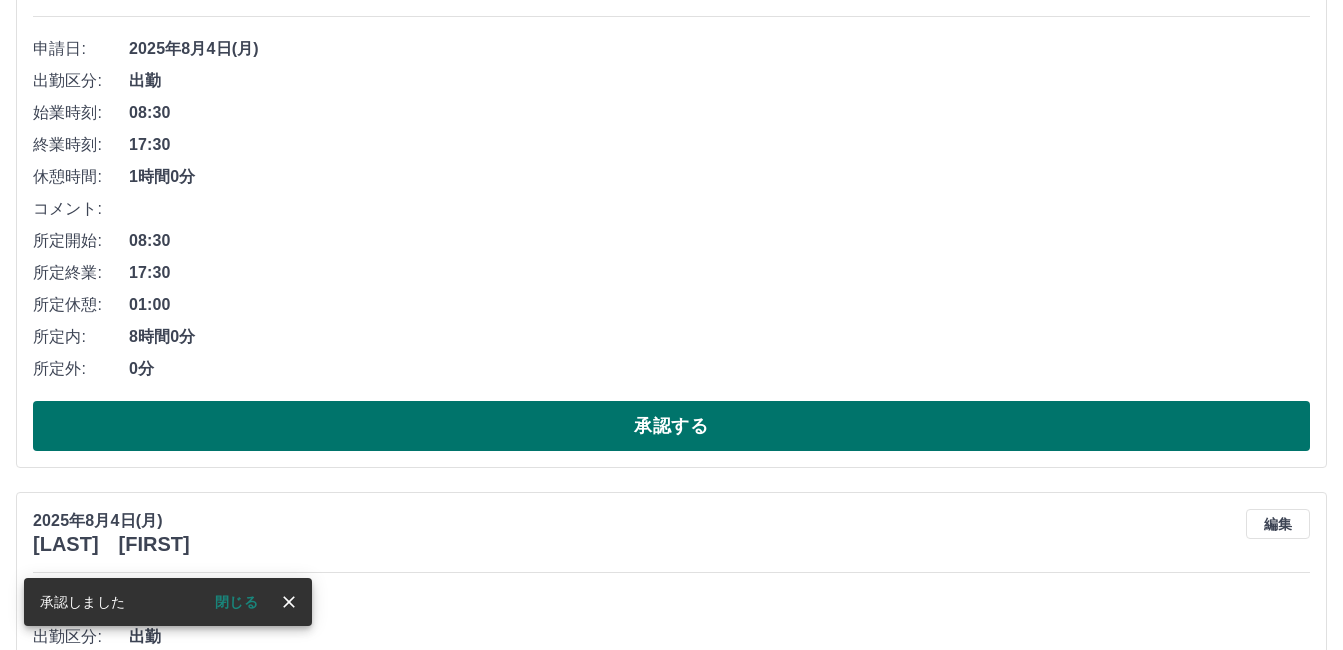 click on "承認する" at bounding box center (671, 426) 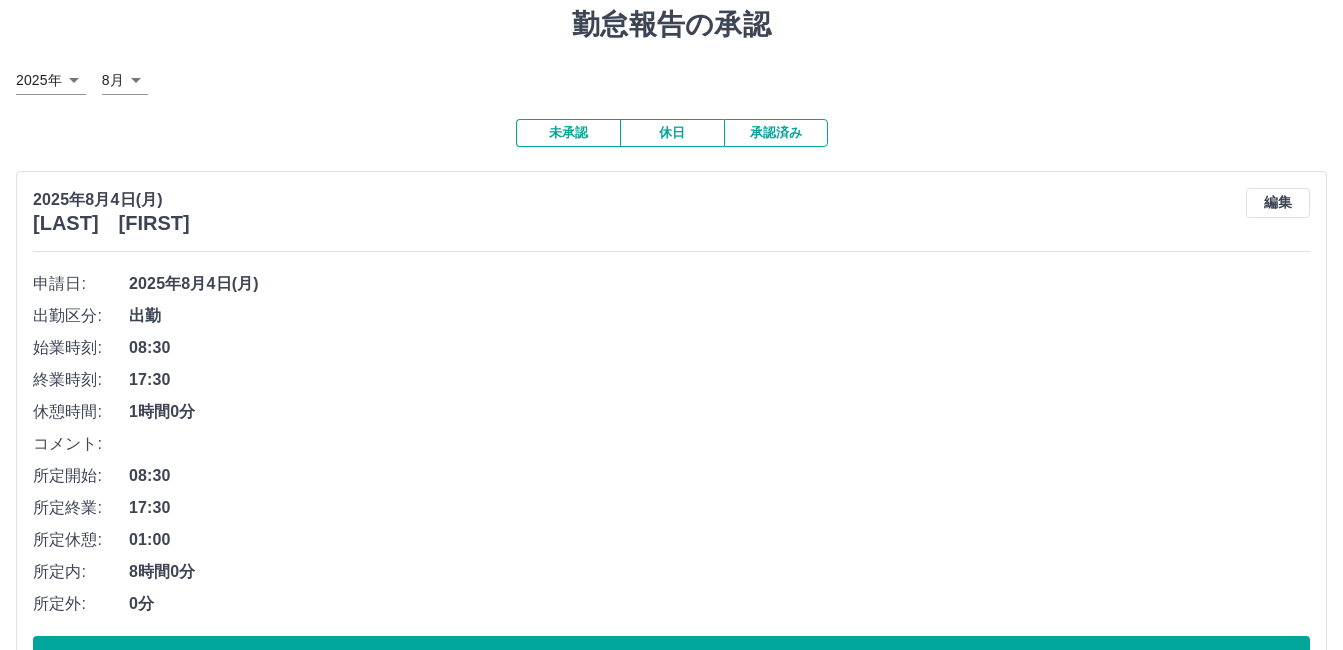scroll, scrollTop: 200, scrollLeft: 0, axis: vertical 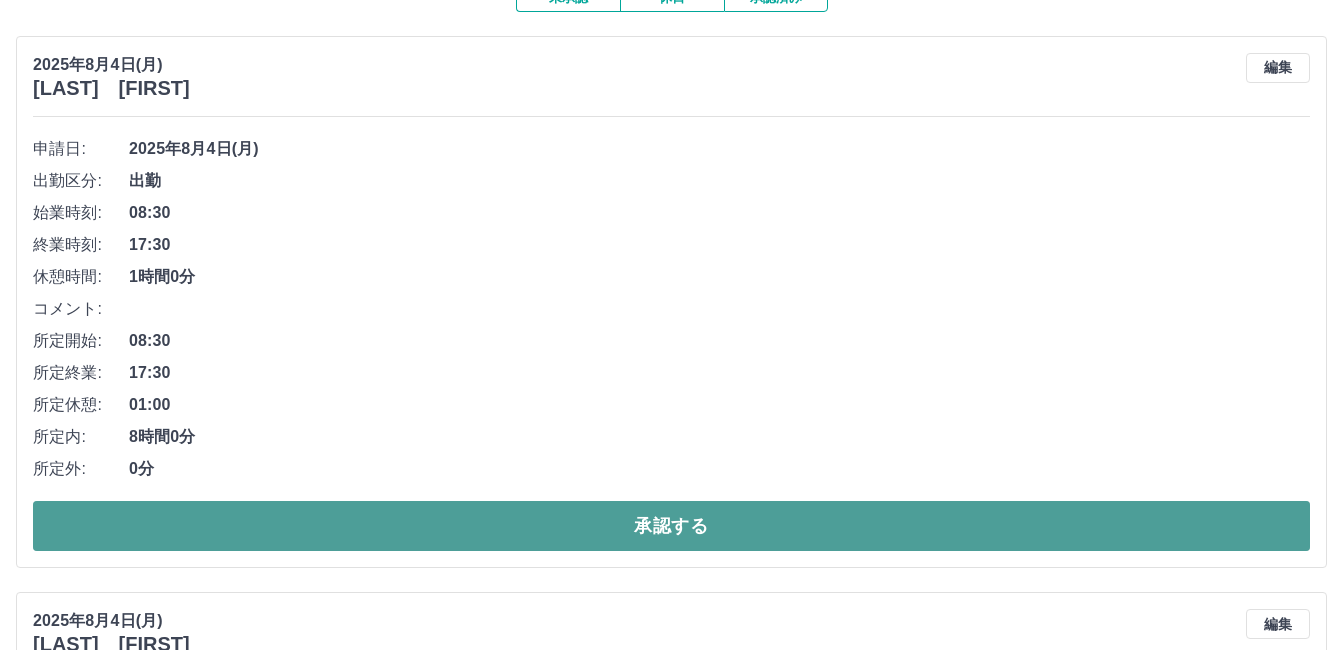 click on "承認する" at bounding box center [671, 526] 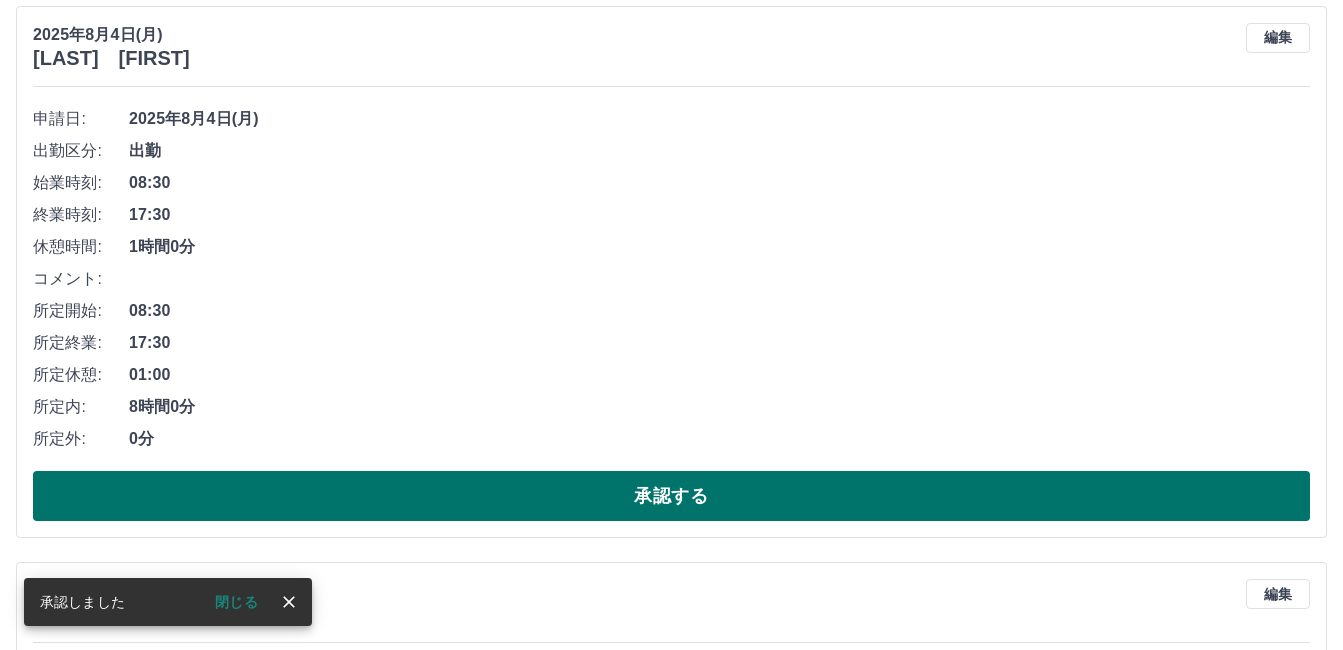 scroll, scrollTop: 200, scrollLeft: 0, axis: vertical 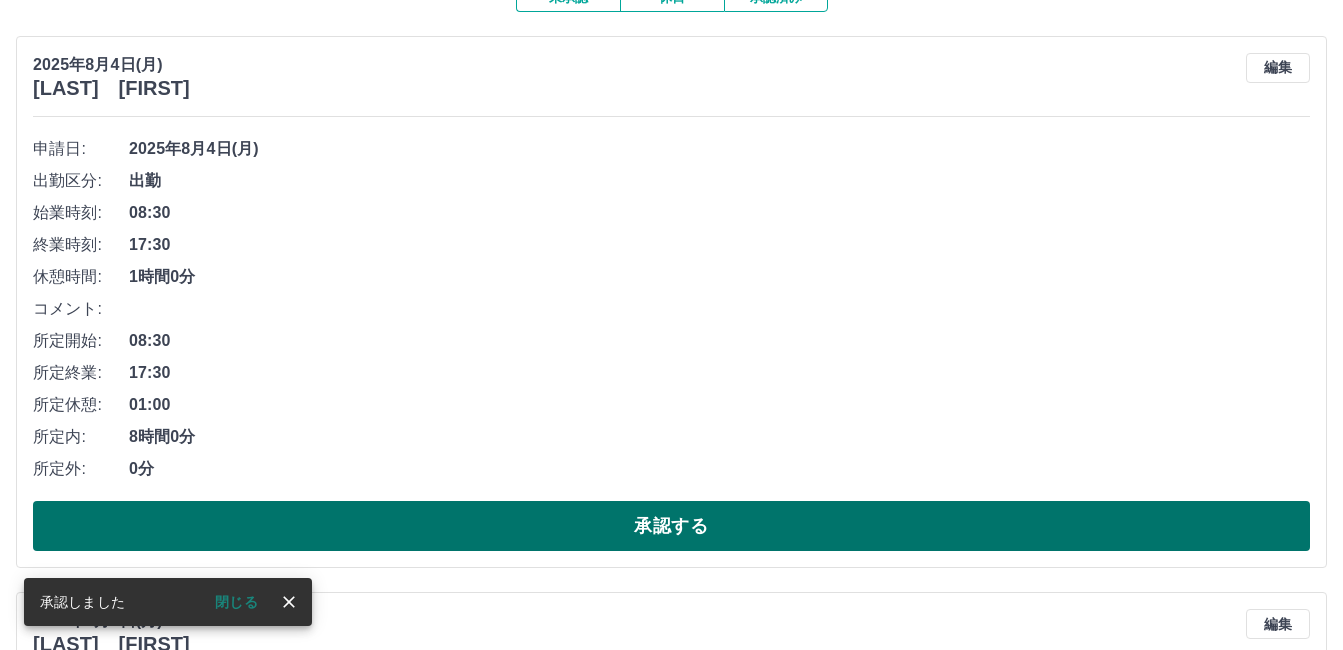 click on "承認する" at bounding box center [671, 526] 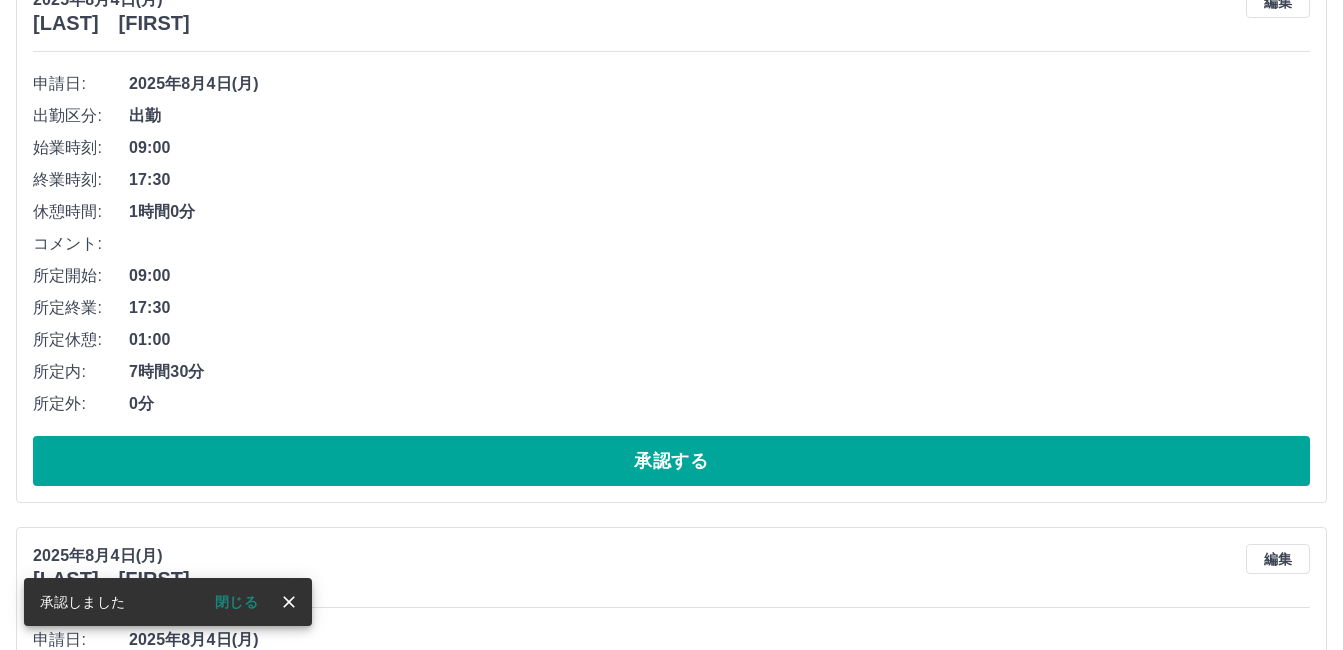 scroll, scrollTop: 300, scrollLeft: 0, axis: vertical 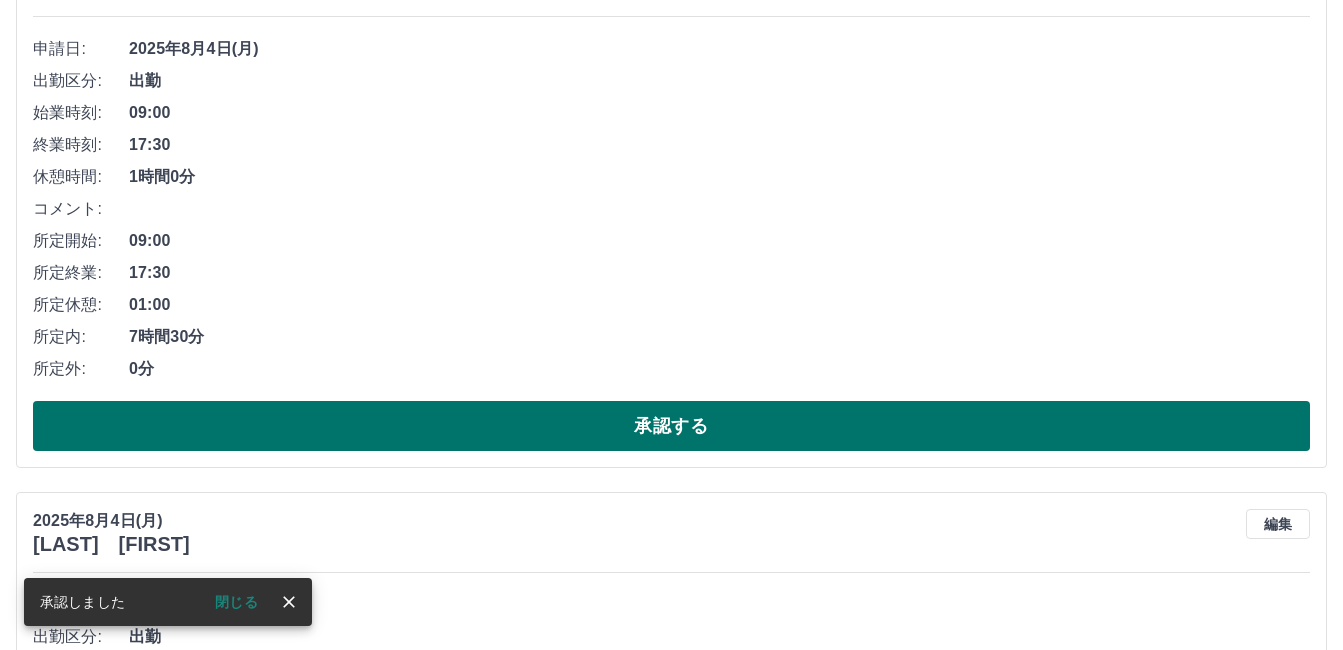 click on "承認する" at bounding box center [671, 426] 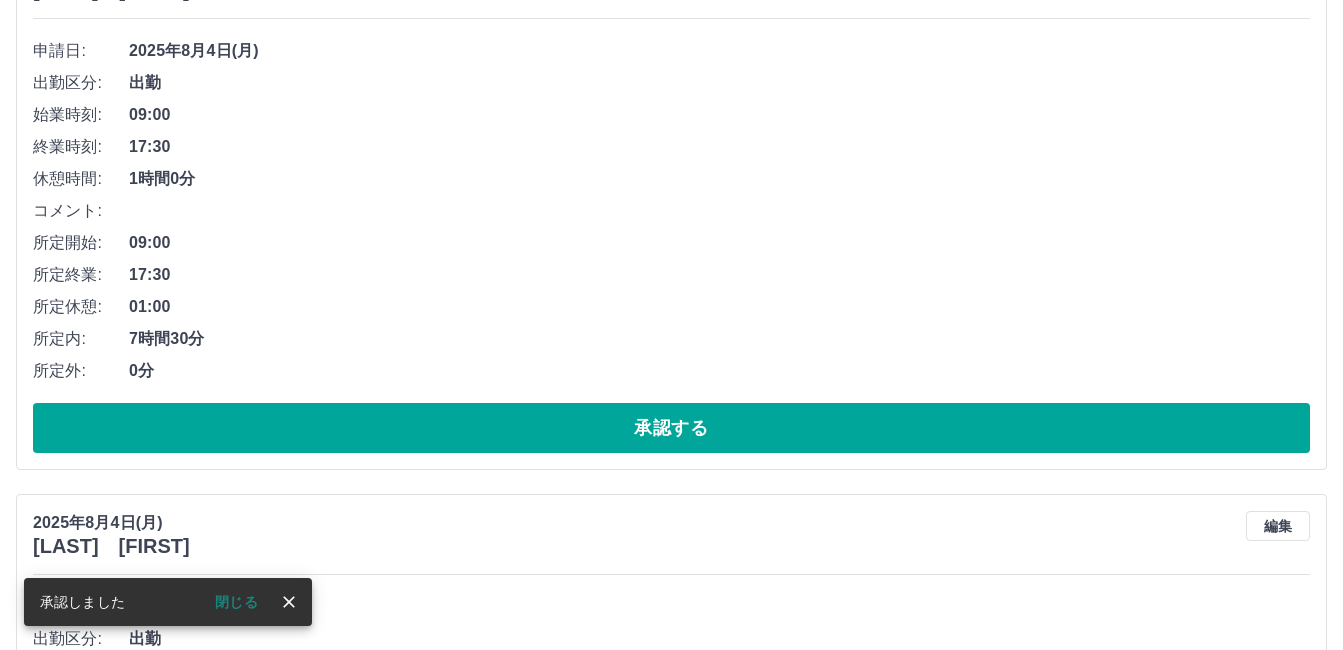 scroll, scrollTop: 300, scrollLeft: 0, axis: vertical 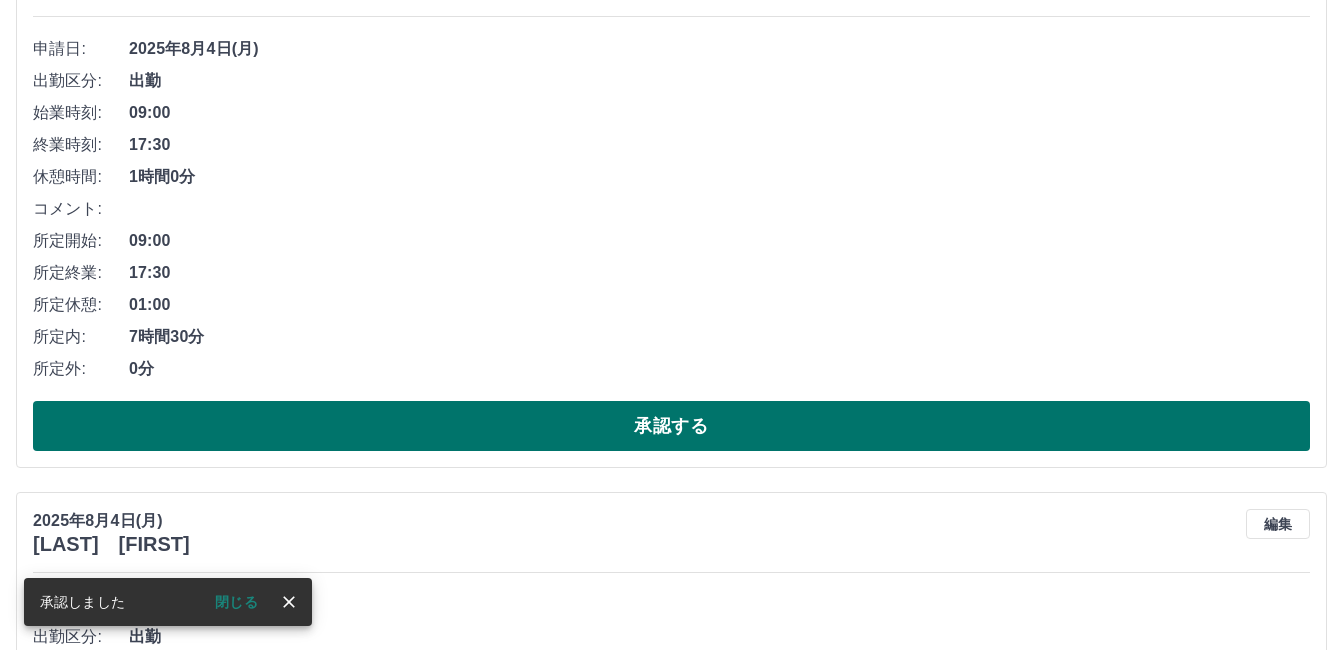 click on "承認する" at bounding box center [671, 426] 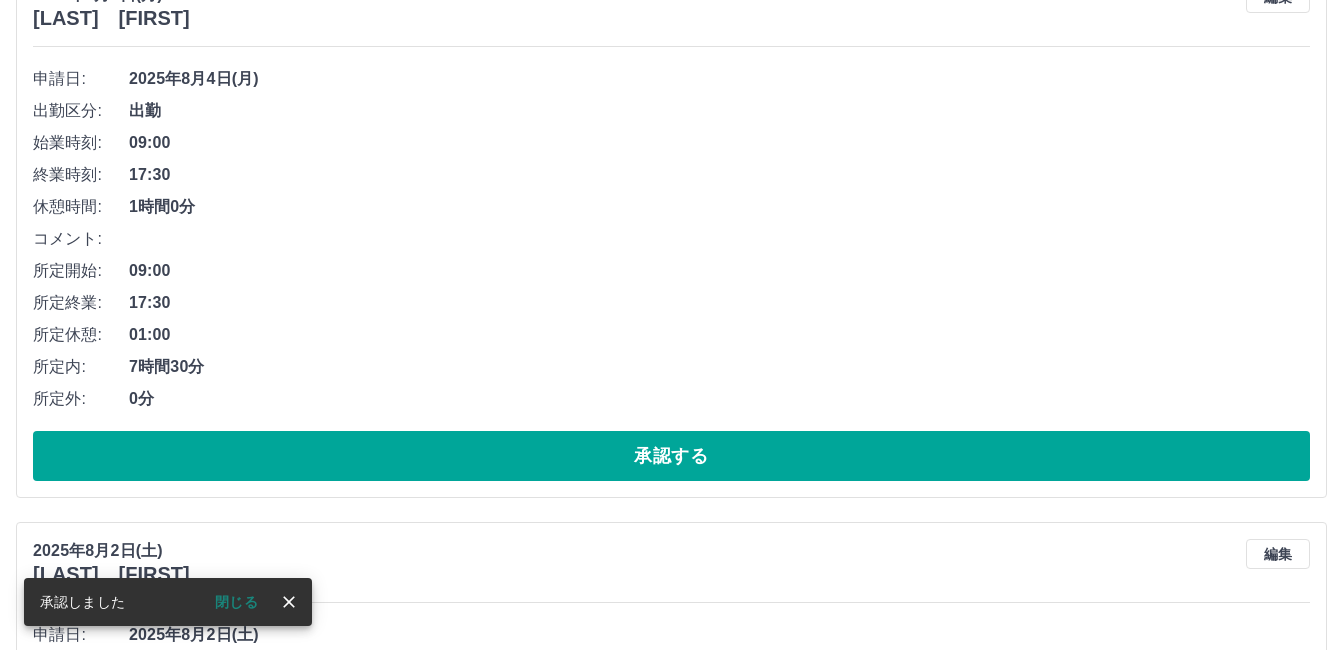 scroll, scrollTop: 300, scrollLeft: 0, axis: vertical 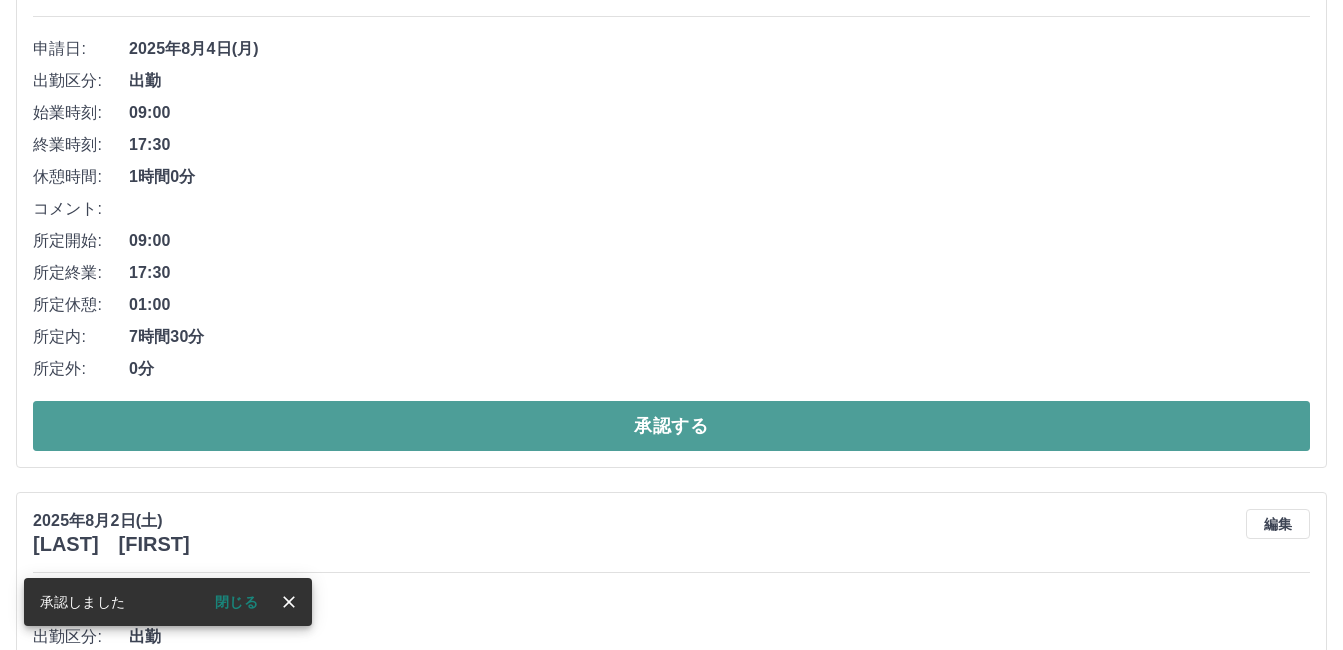 click on "承認する" at bounding box center [671, 426] 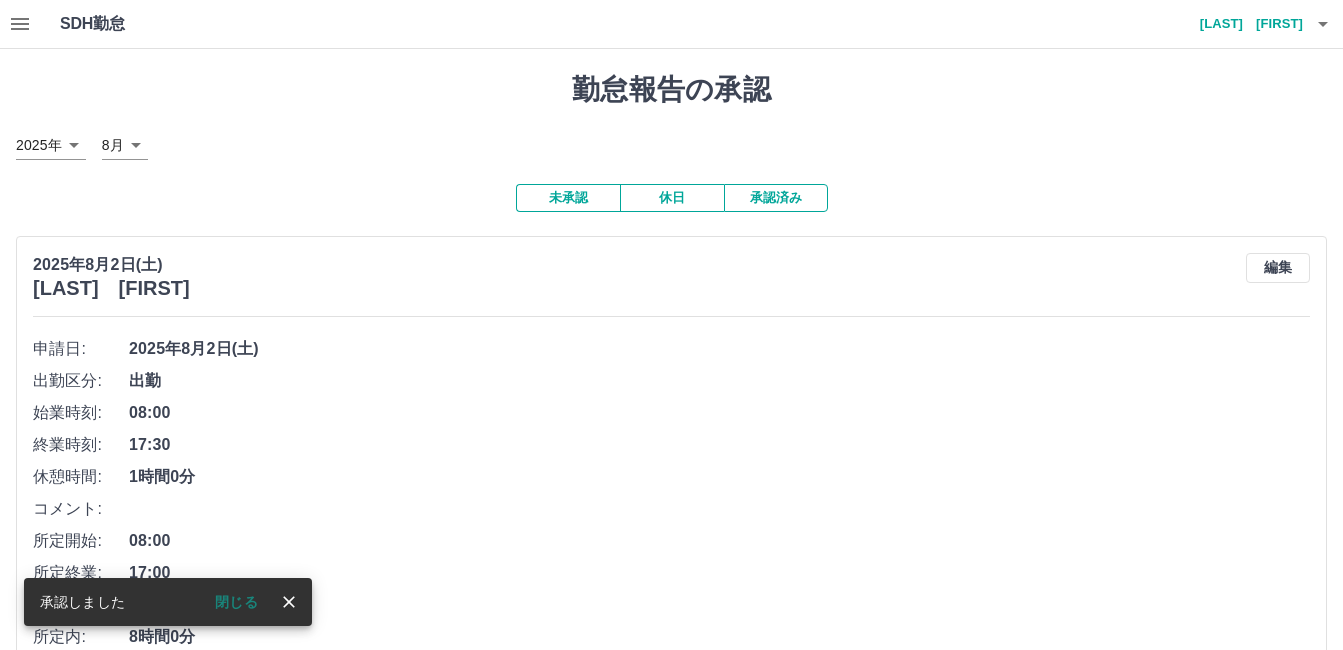 scroll, scrollTop: 300, scrollLeft: 0, axis: vertical 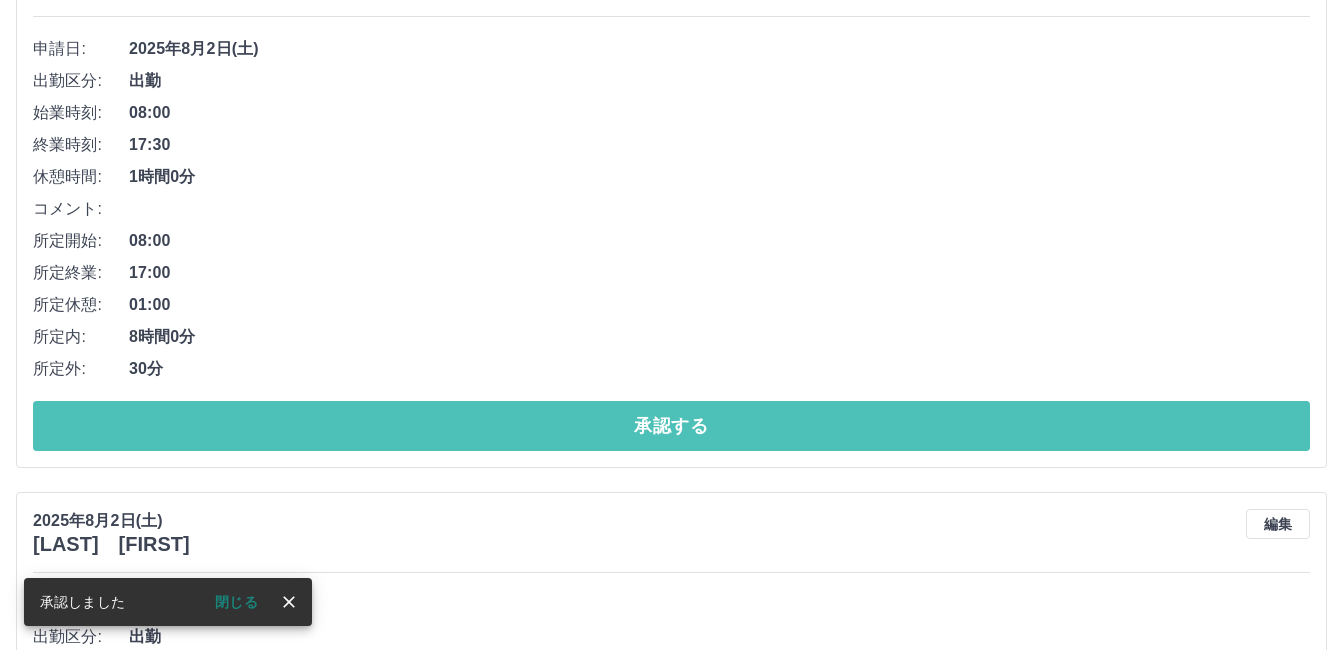 click on "承認する" at bounding box center (671, 426) 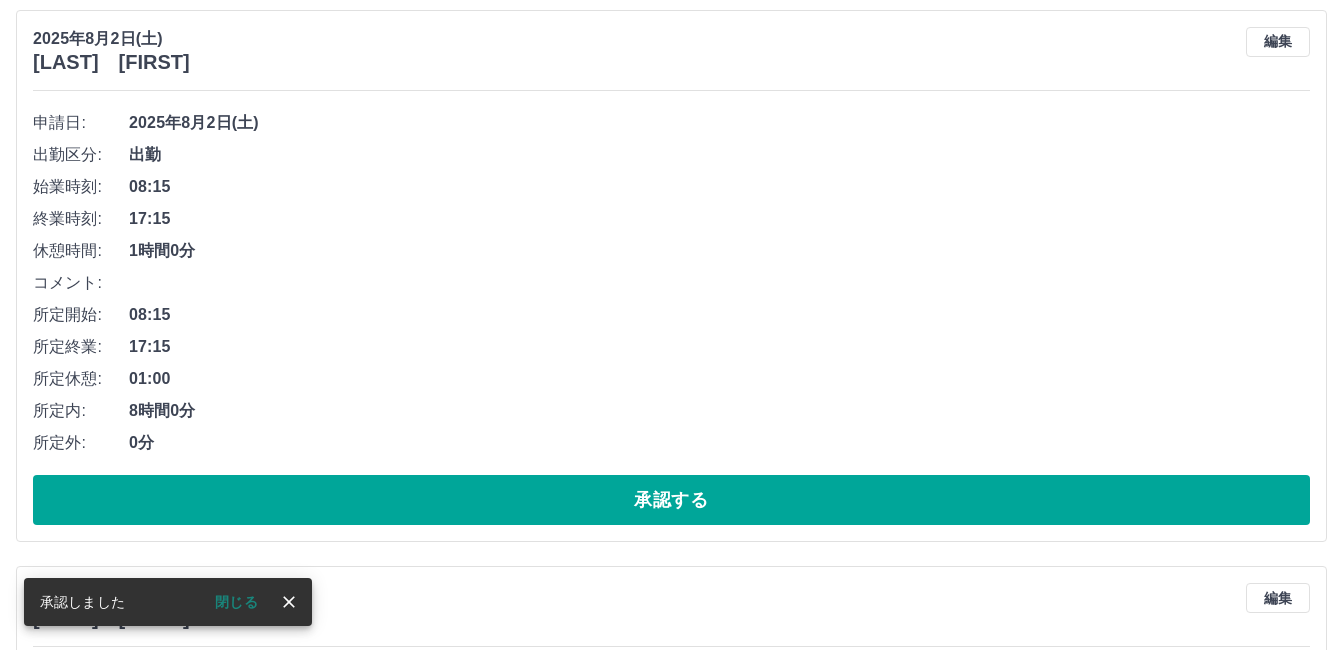 scroll, scrollTop: 300, scrollLeft: 0, axis: vertical 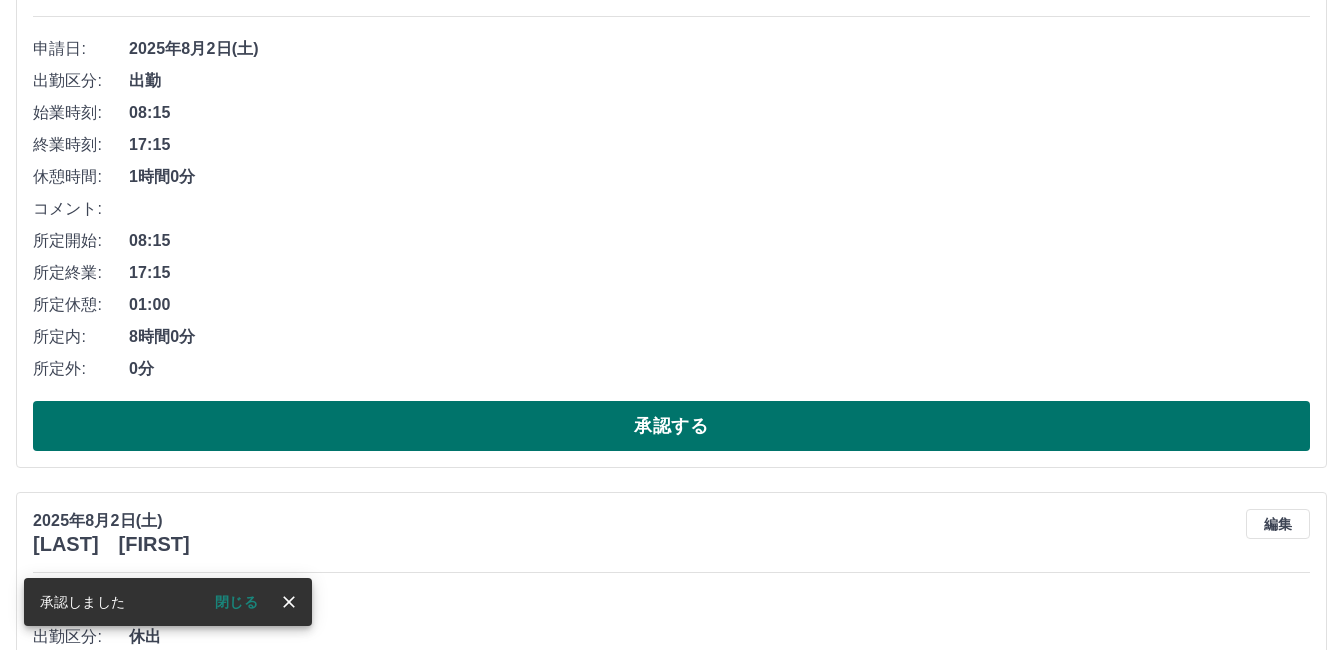 click on "承認する" at bounding box center [671, 426] 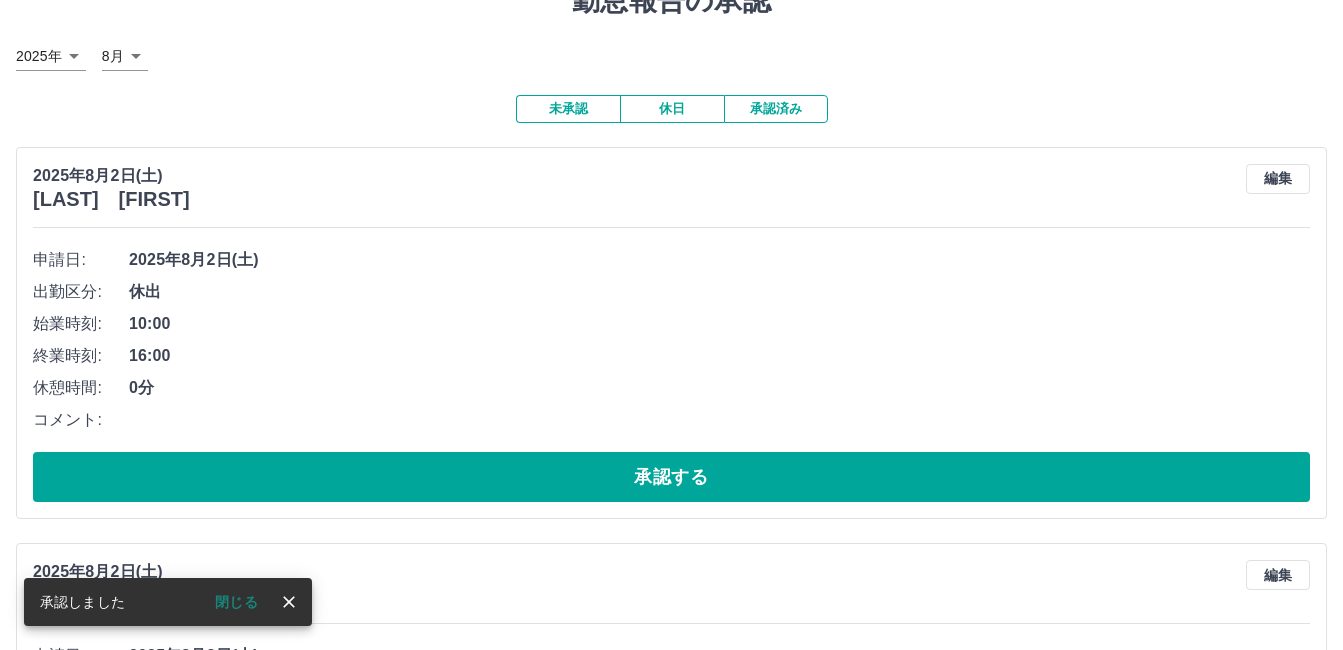 scroll, scrollTop: 200, scrollLeft: 0, axis: vertical 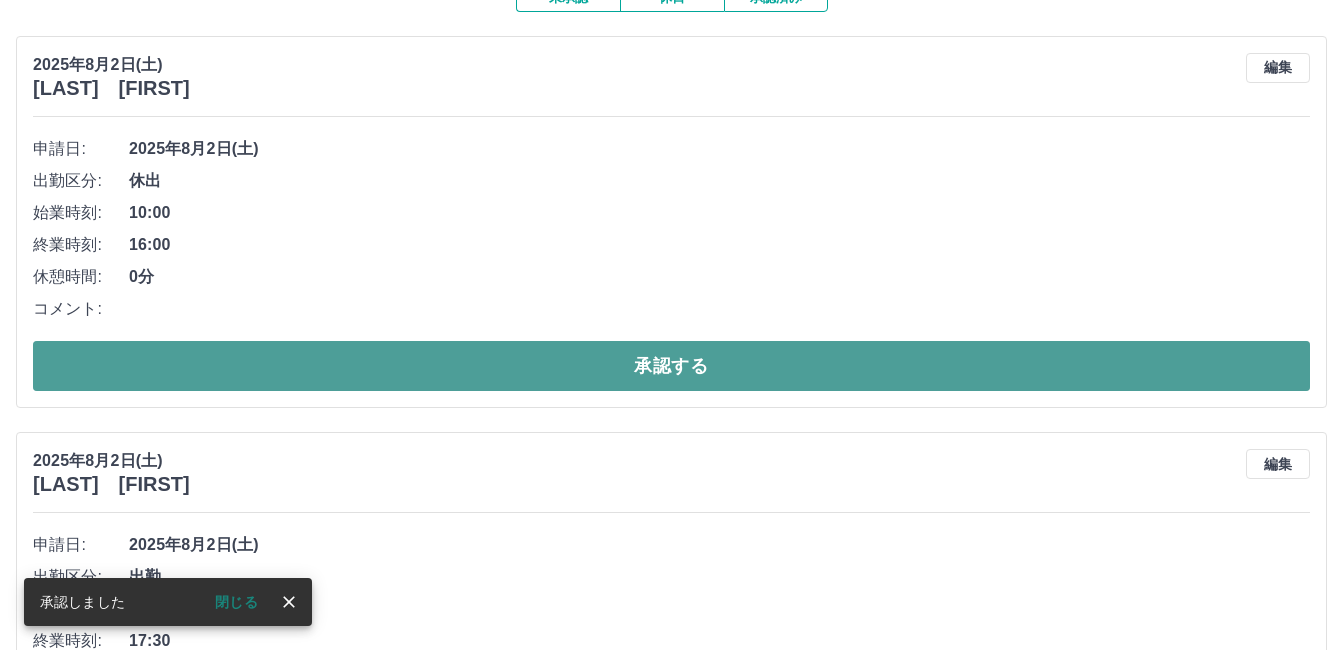 click on "承認する" at bounding box center [671, 366] 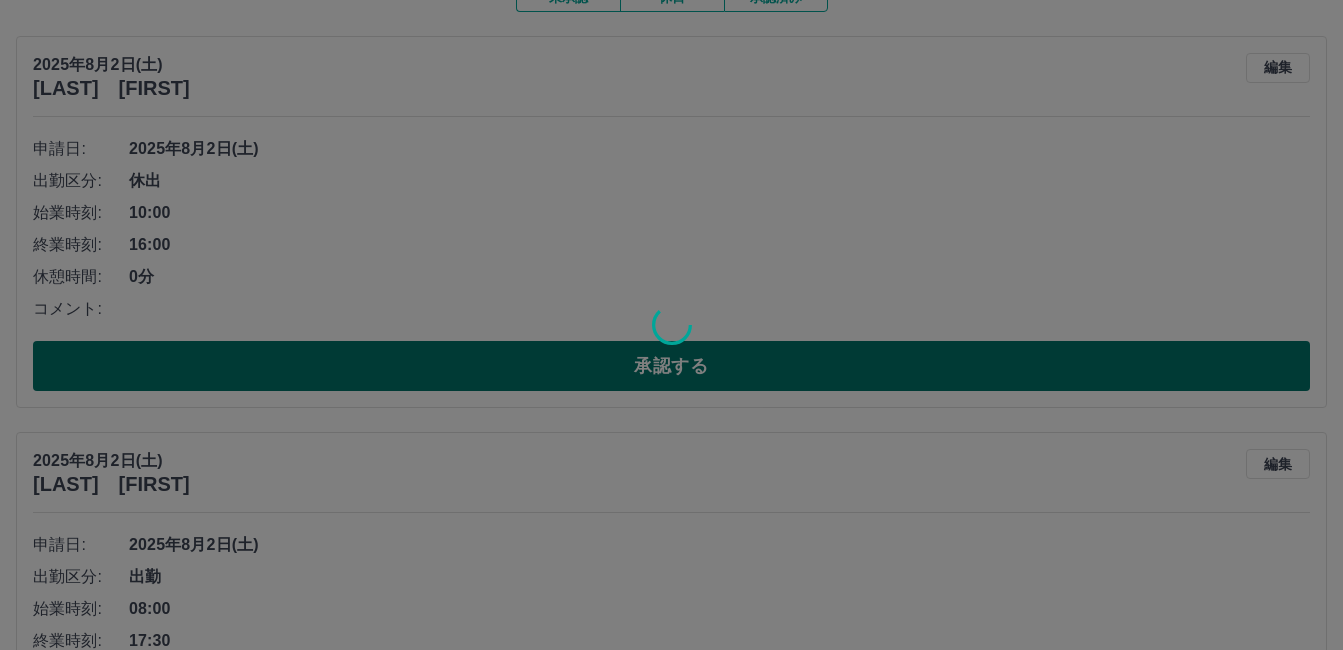 scroll, scrollTop: 143, scrollLeft: 0, axis: vertical 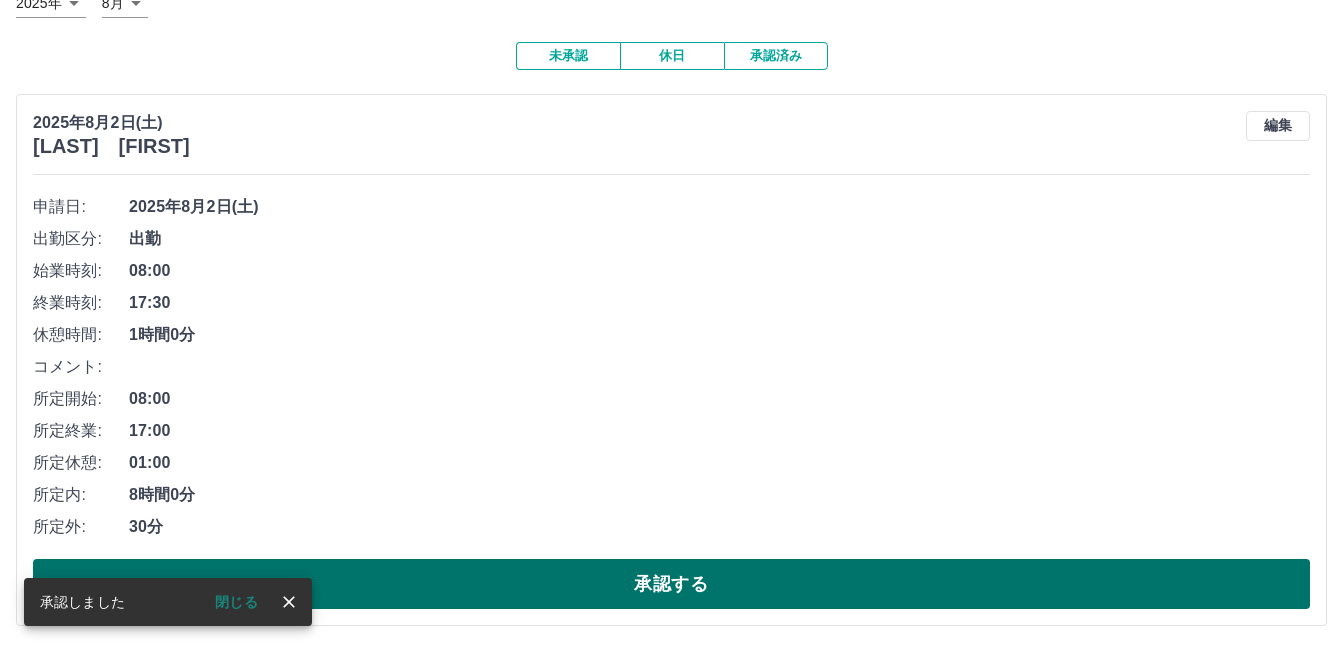 click on "承認する" at bounding box center [671, 584] 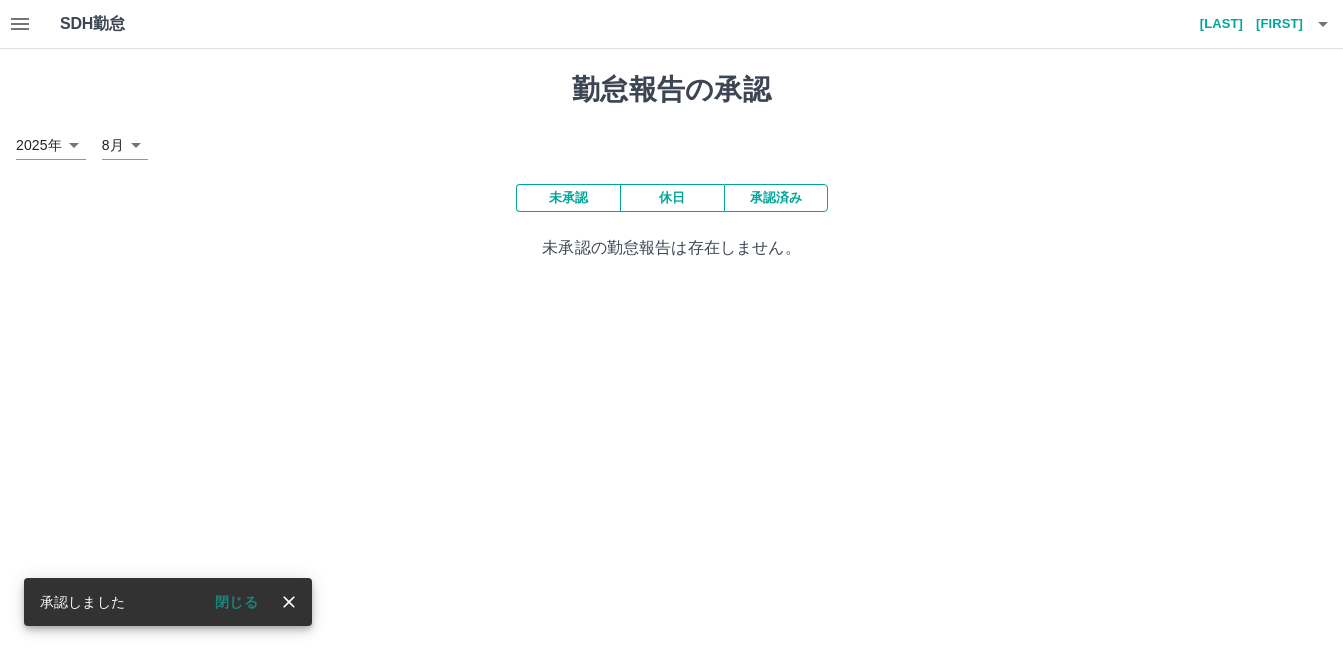scroll, scrollTop: 0, scrollLeft: 0, axis: both 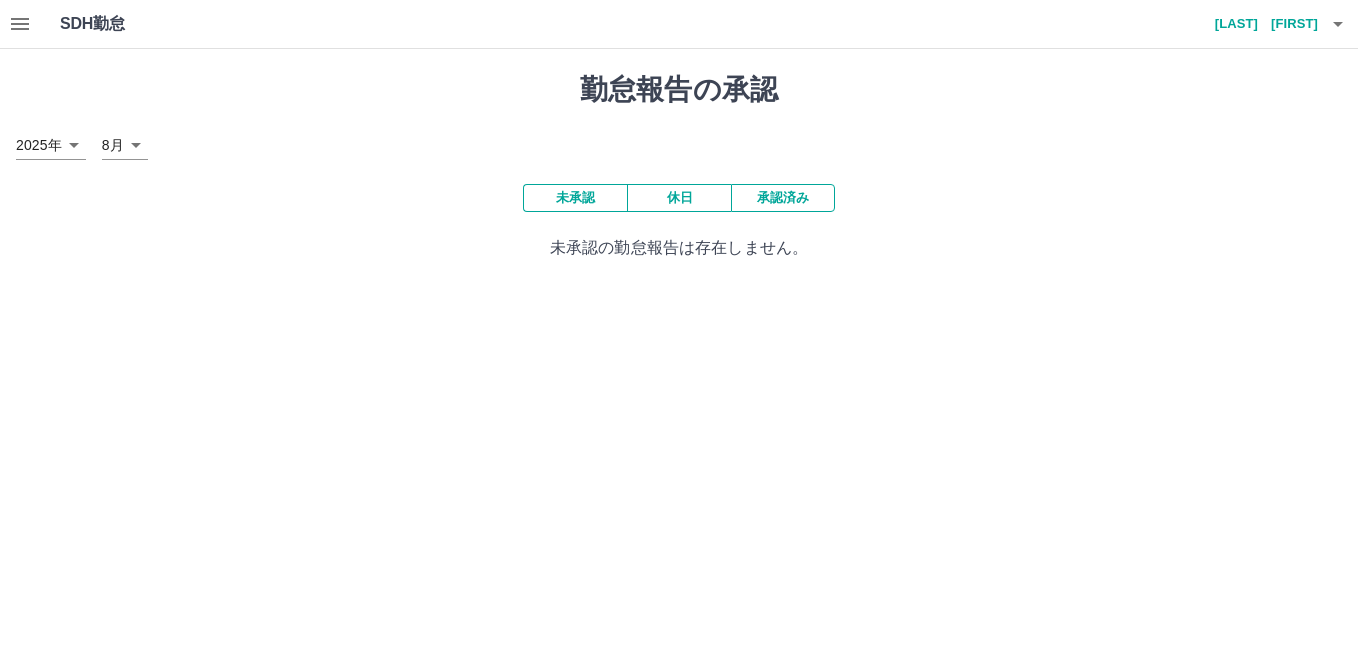 click 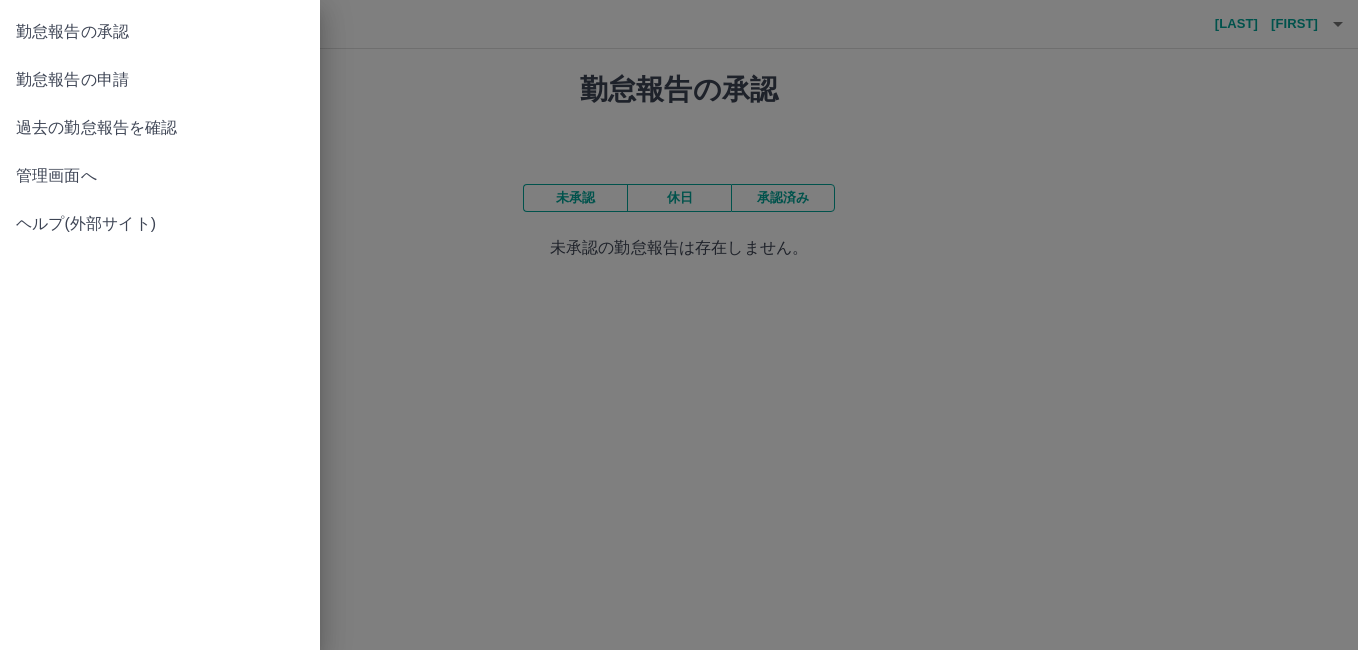 click on "過去の勤怠報告を確認" at bounding box center (160, 128) 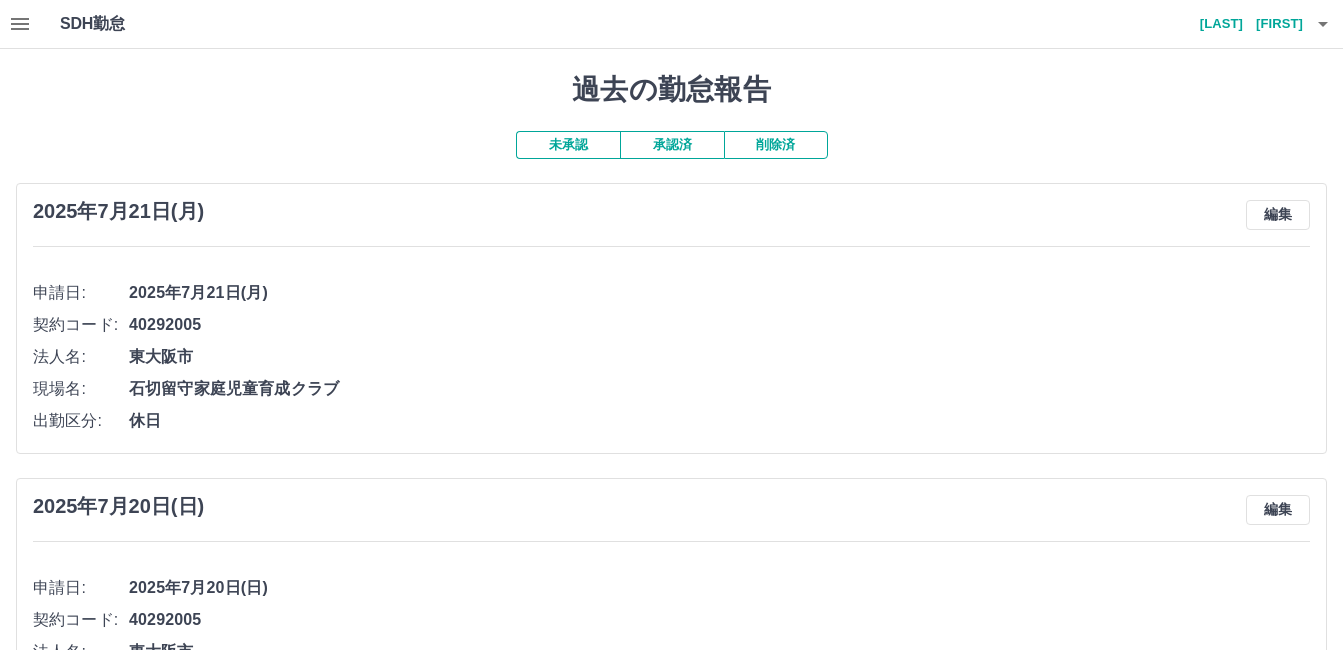 click on "承認済" at bounding box center (672, 145) 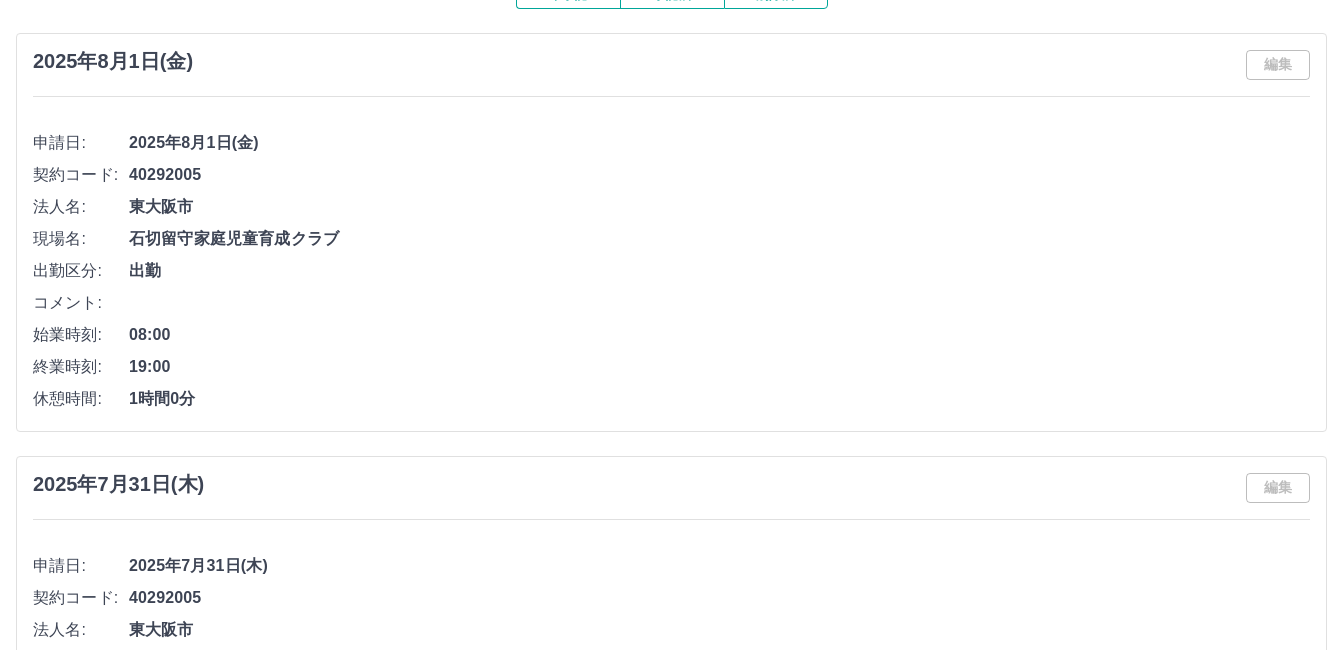 scroll, scrollTop: 300, scrollLeft: 0, axis: vertical 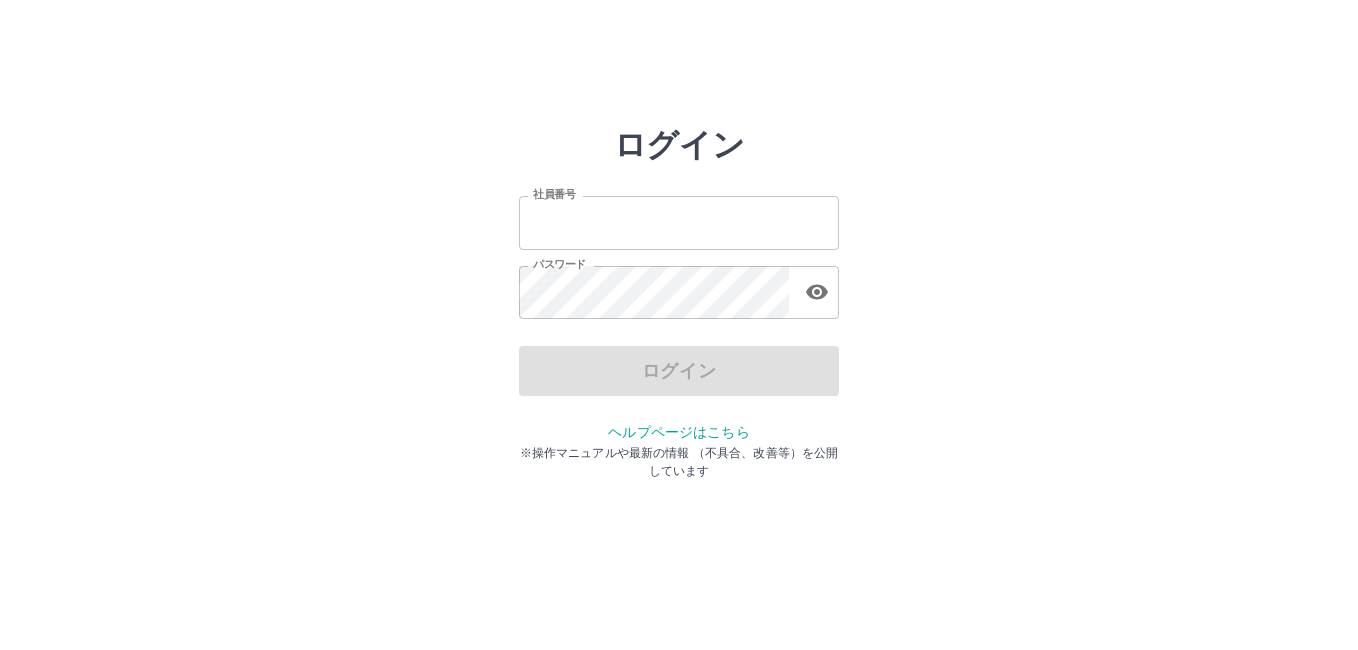 type on "*******" 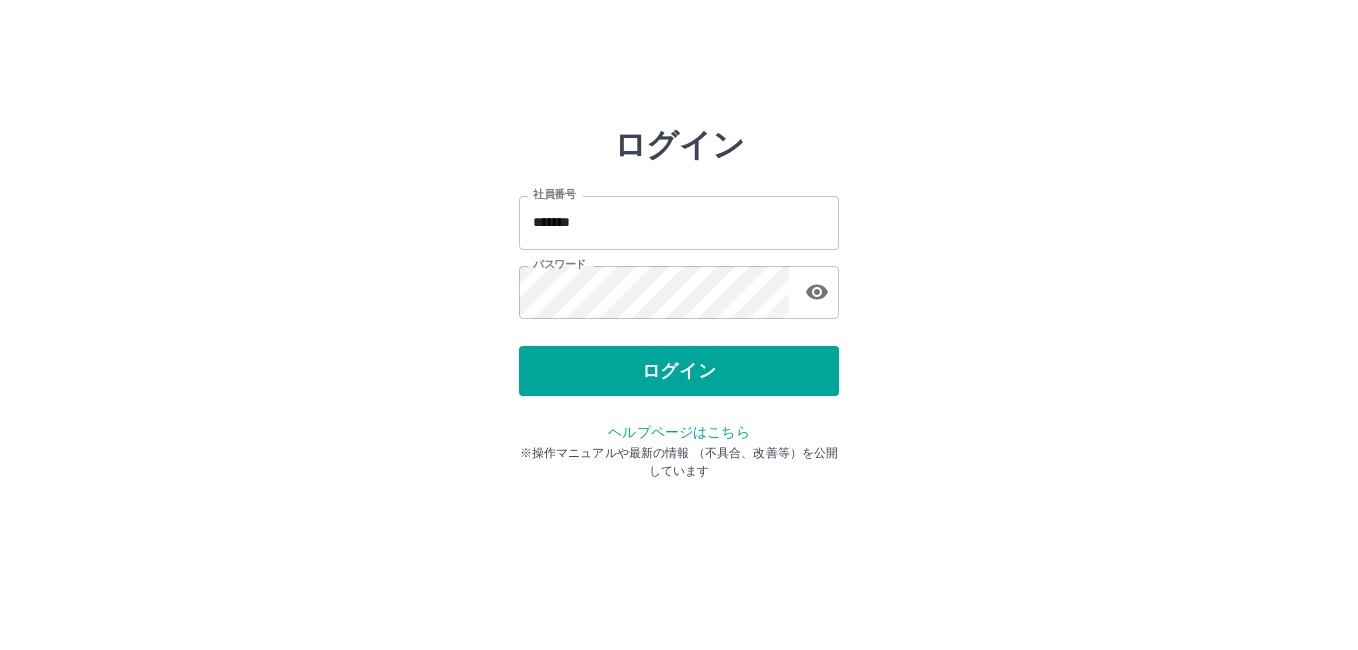 click on "ログイン" at bounding box center [679, 371] 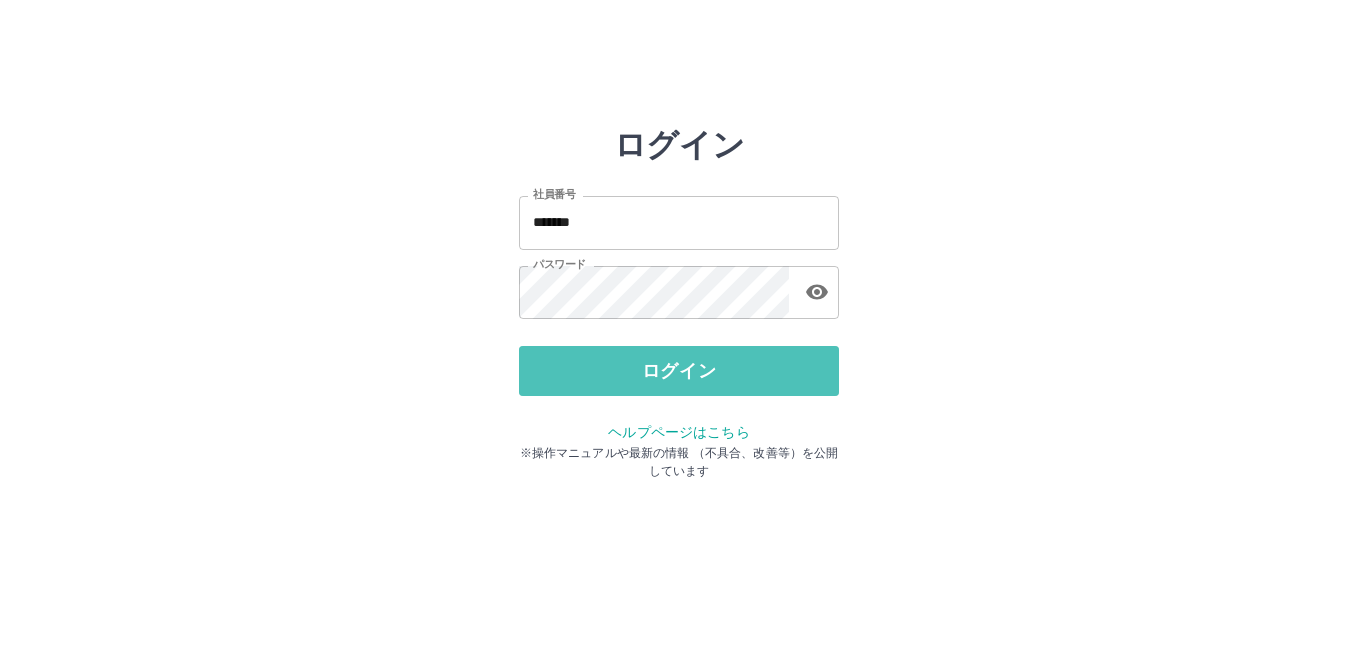 click on "ログイン" at bounding box center [679, 371] 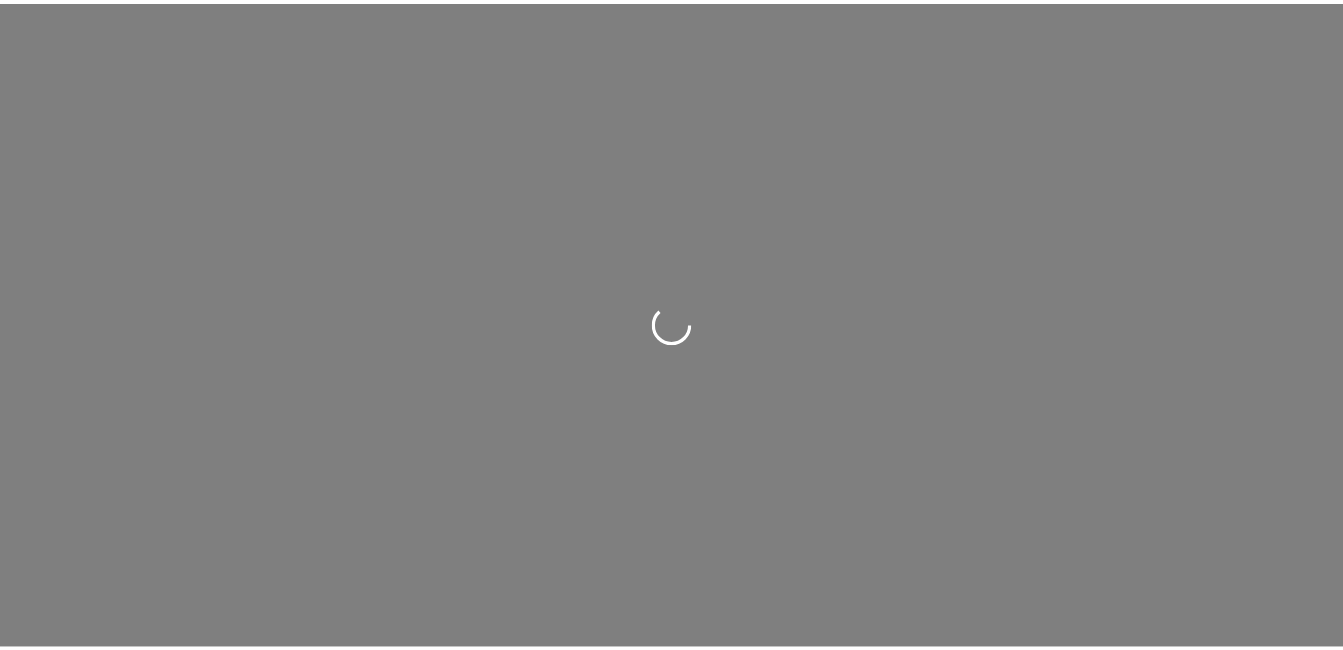 scroll, scrollTop: 0, scrollLeft: 0, axis: both 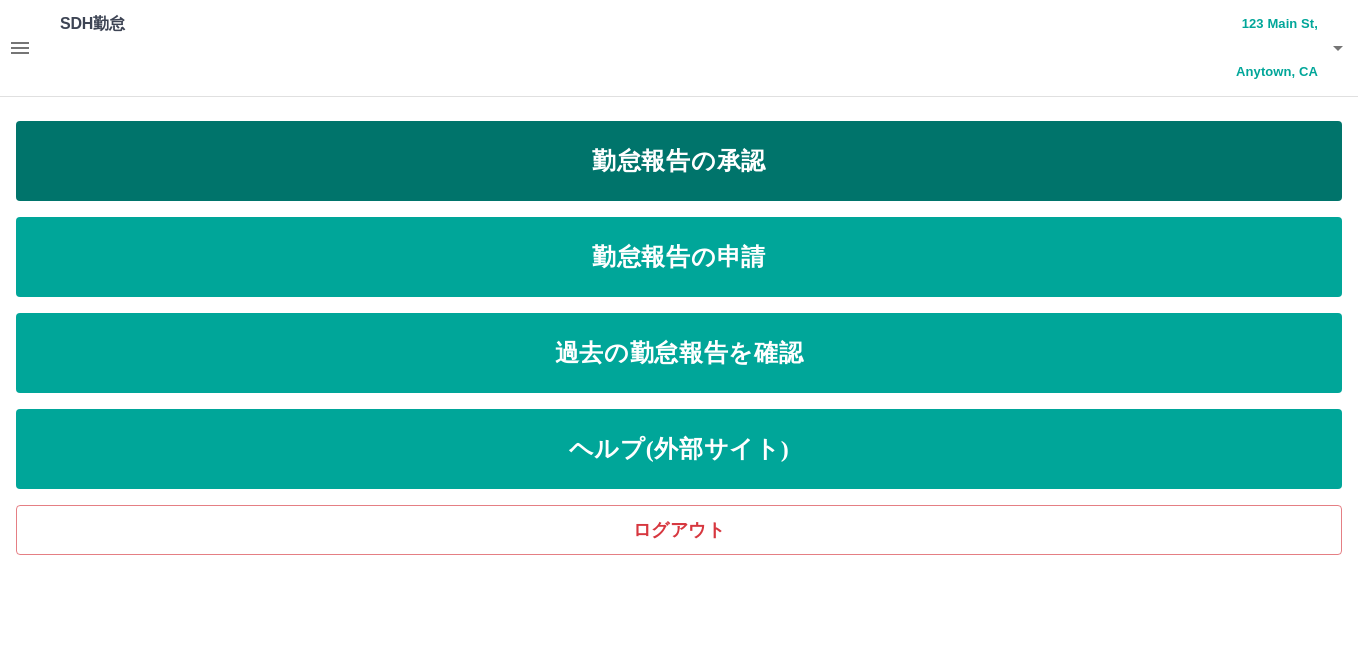 click on "勤怠報告の承認" at bounding box center [679, 161] 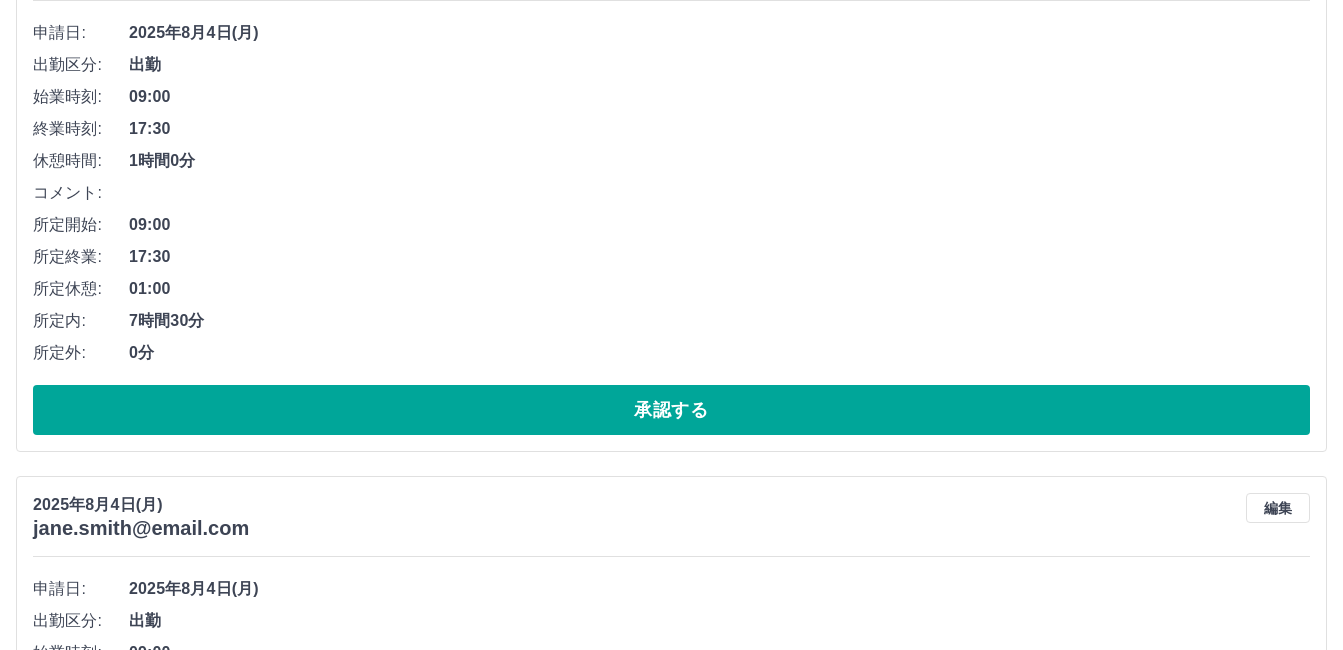 scroll, scrollTop: 400, scrollLeft: 0, axis: vertical 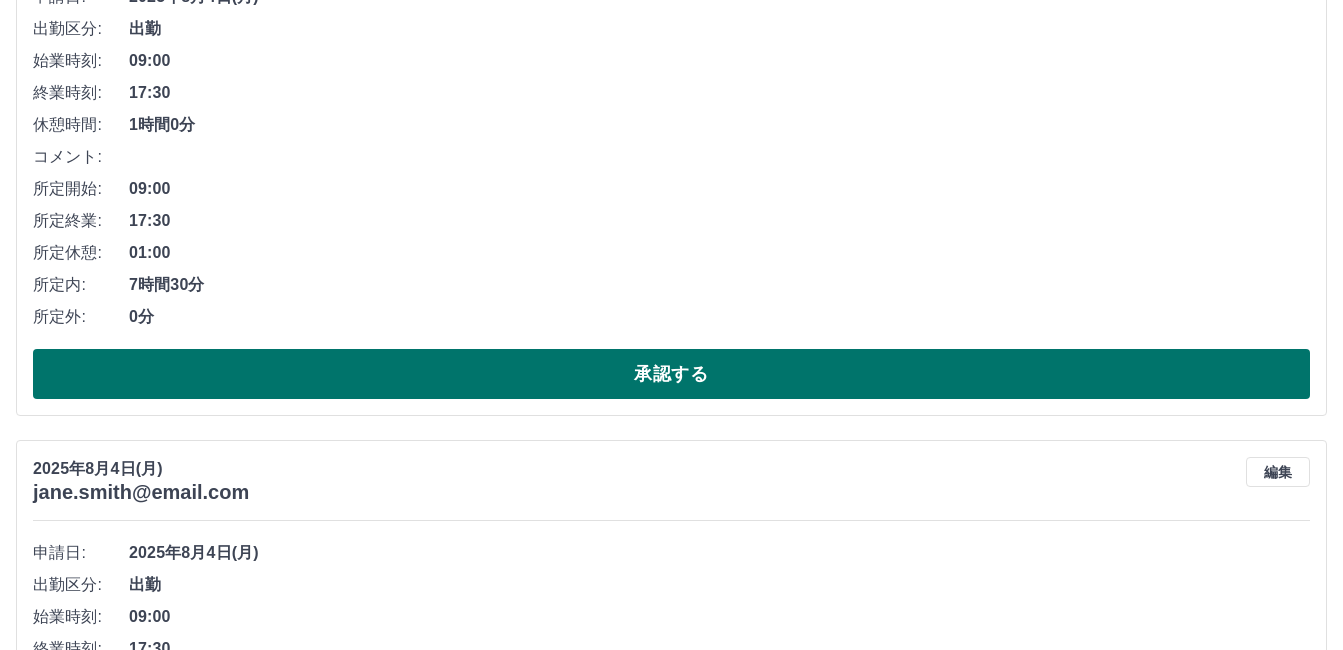 click on "承認する" at bounding box center [671, 374] 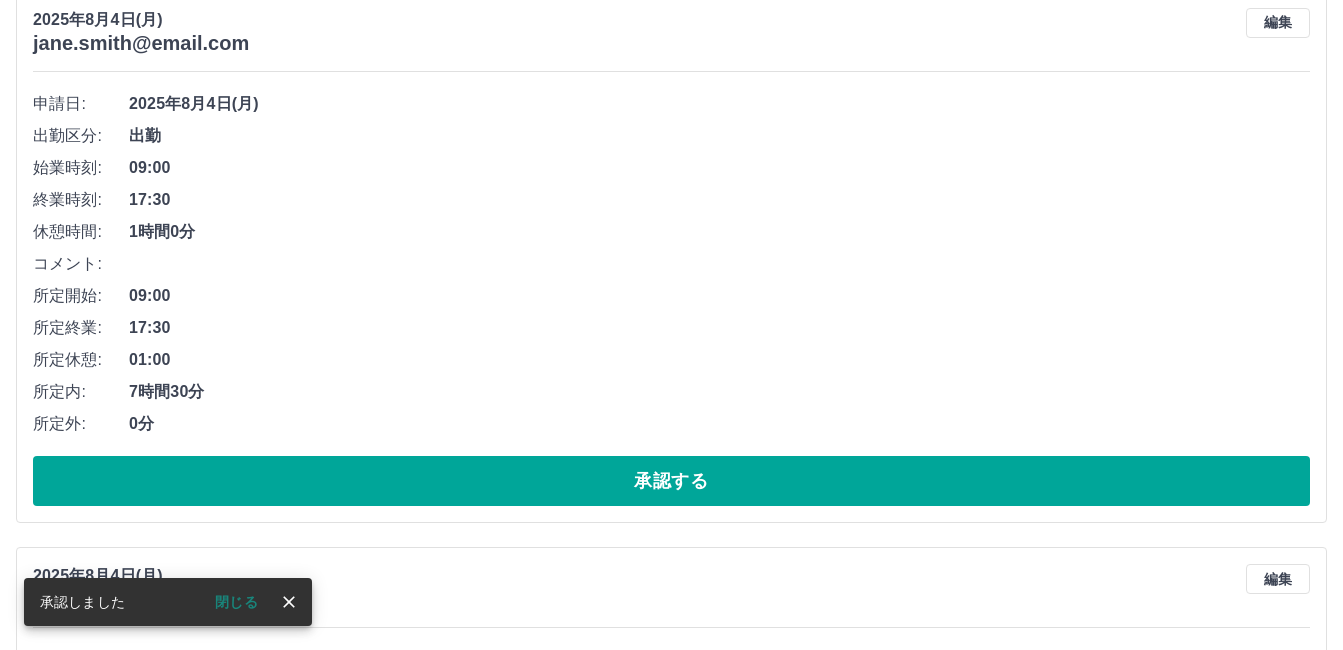 scroll, scrollTop: 300, scrollLeft: 0, axis: vertical 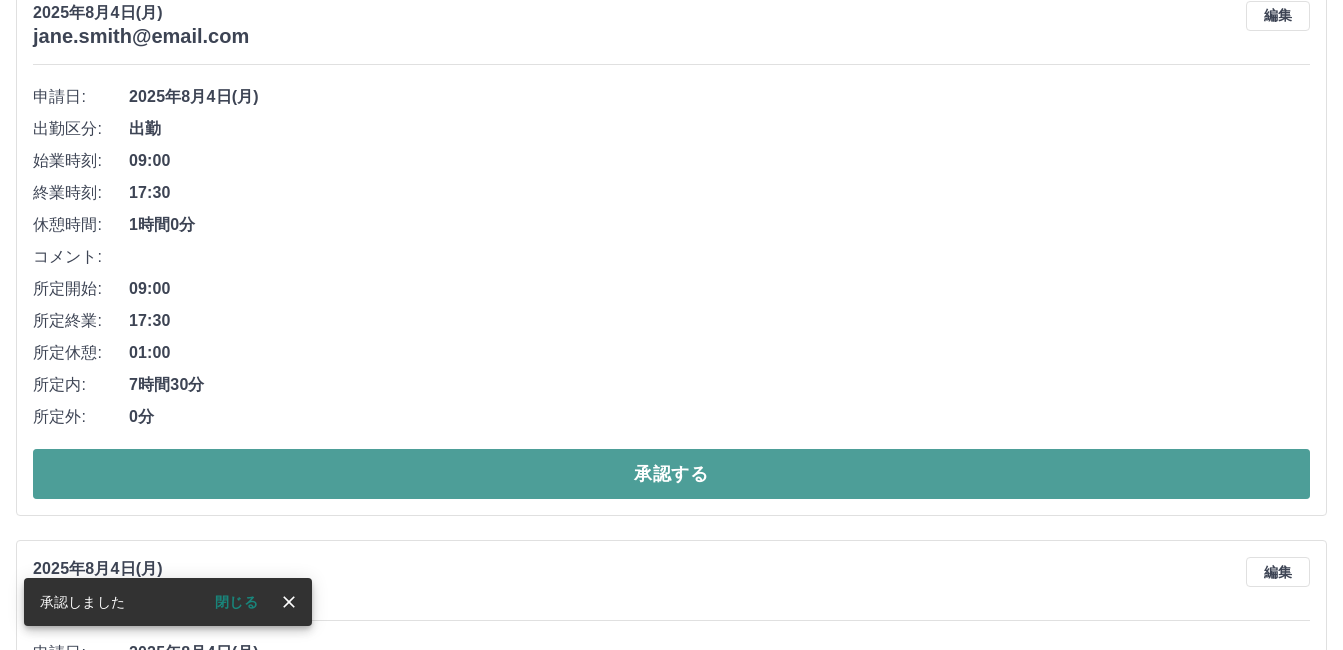 click on "承認する" at bounding box center (671, 474) 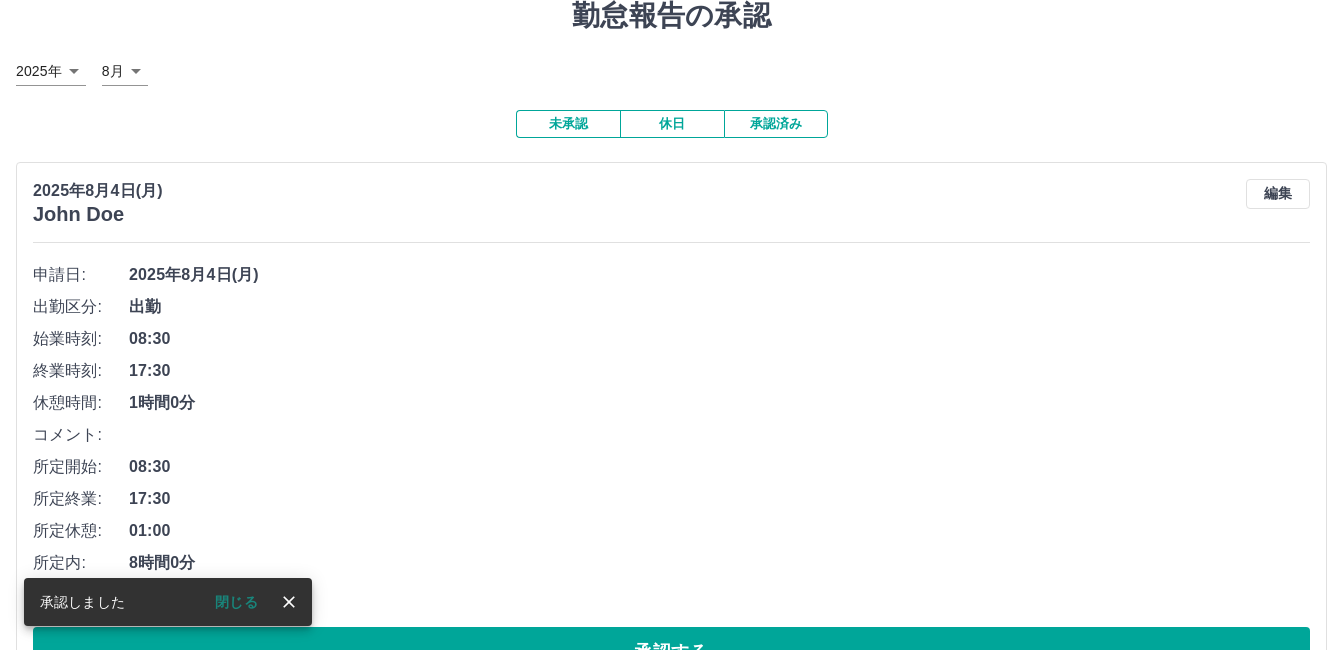 scroll, scrollTop: 143, scrollLeft: 0, axis: vertical 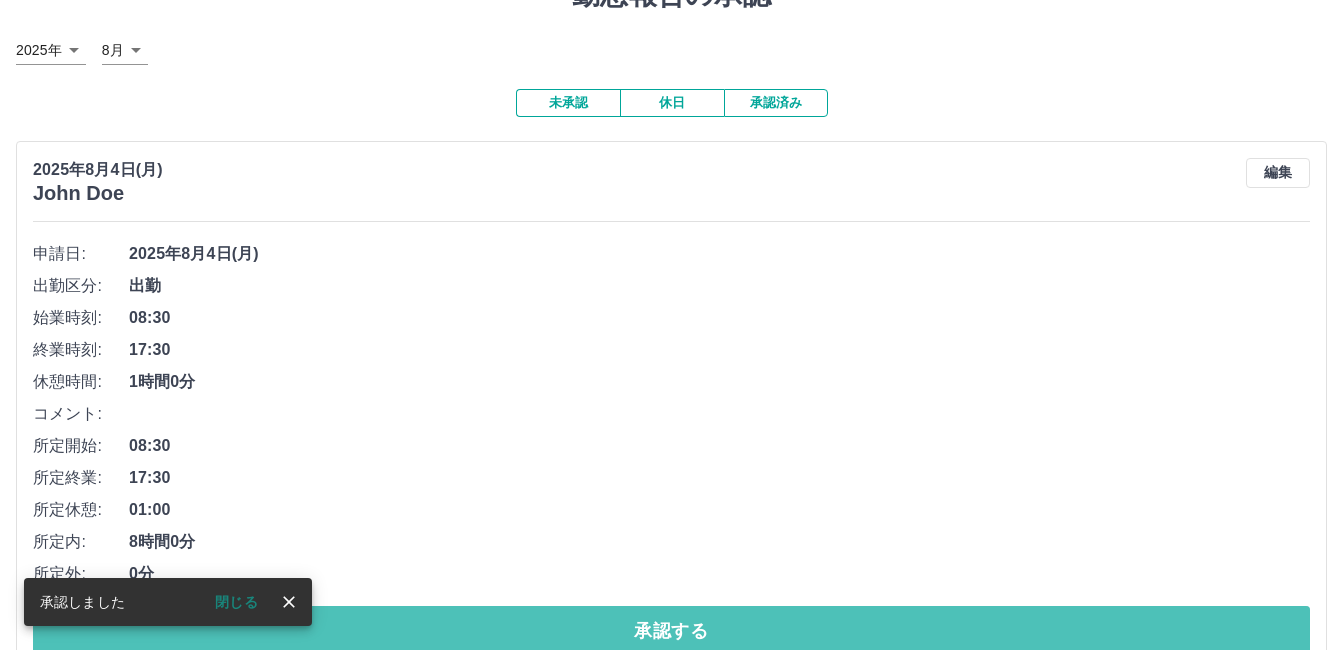 click on "承認する" at bounding box center (671, 631) 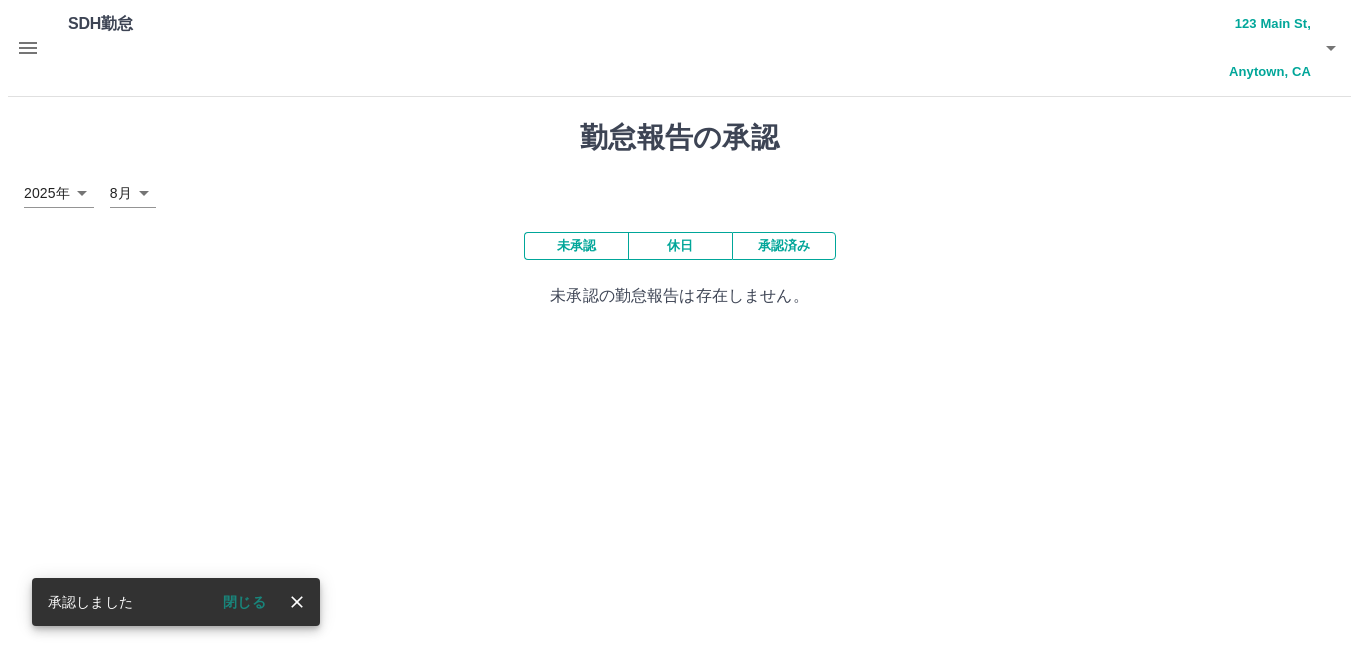 scroll, scrollTop: 0, scrollLeft: 0, axis: both 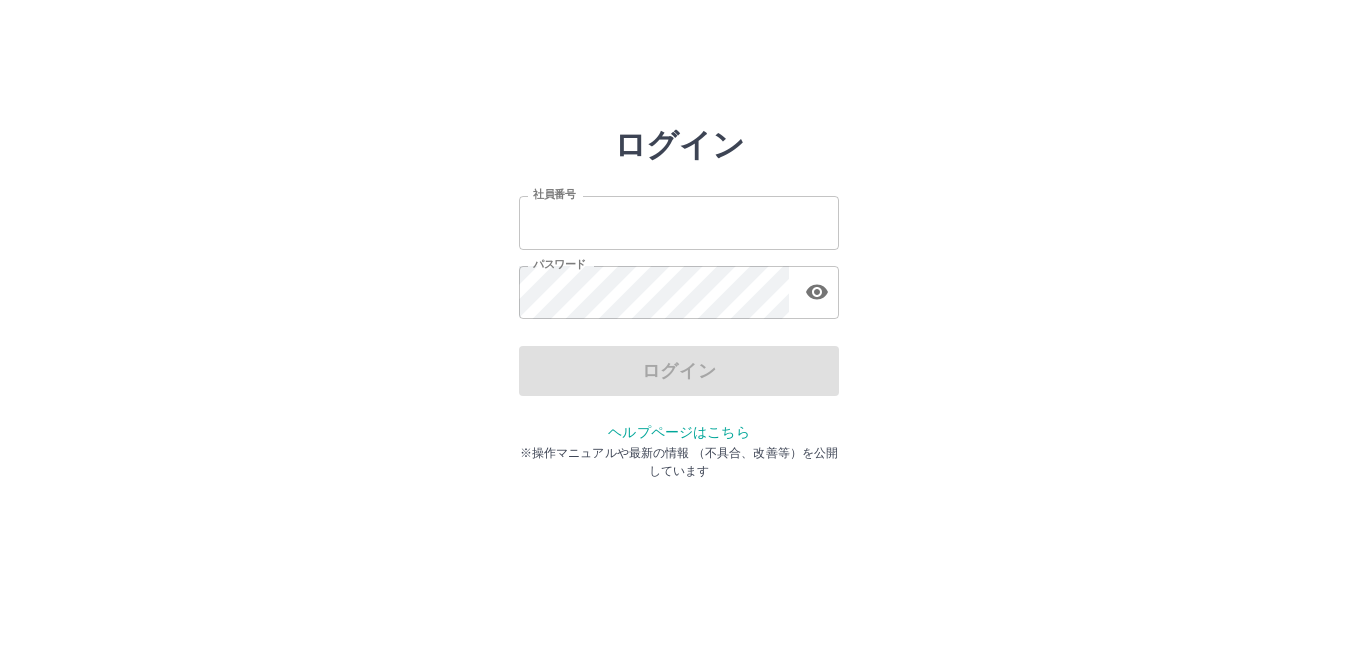 type on "*******" 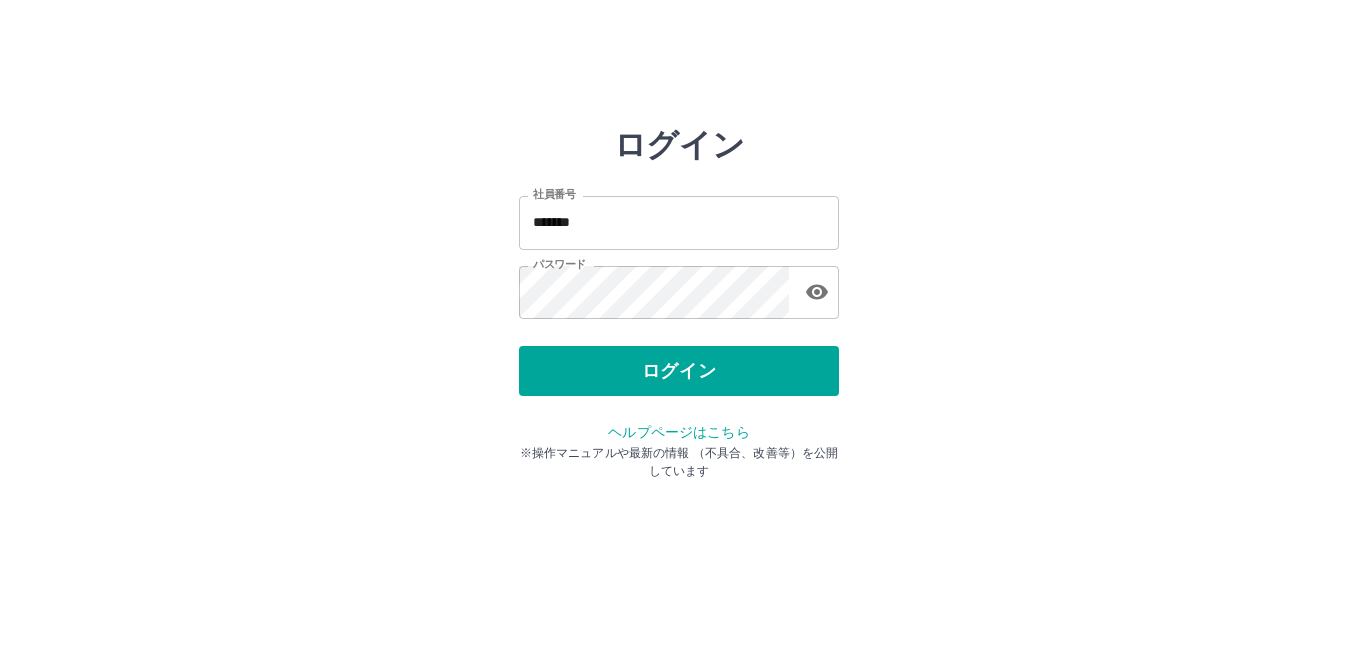 click on "ログイン" at bounding box center [679, 371] 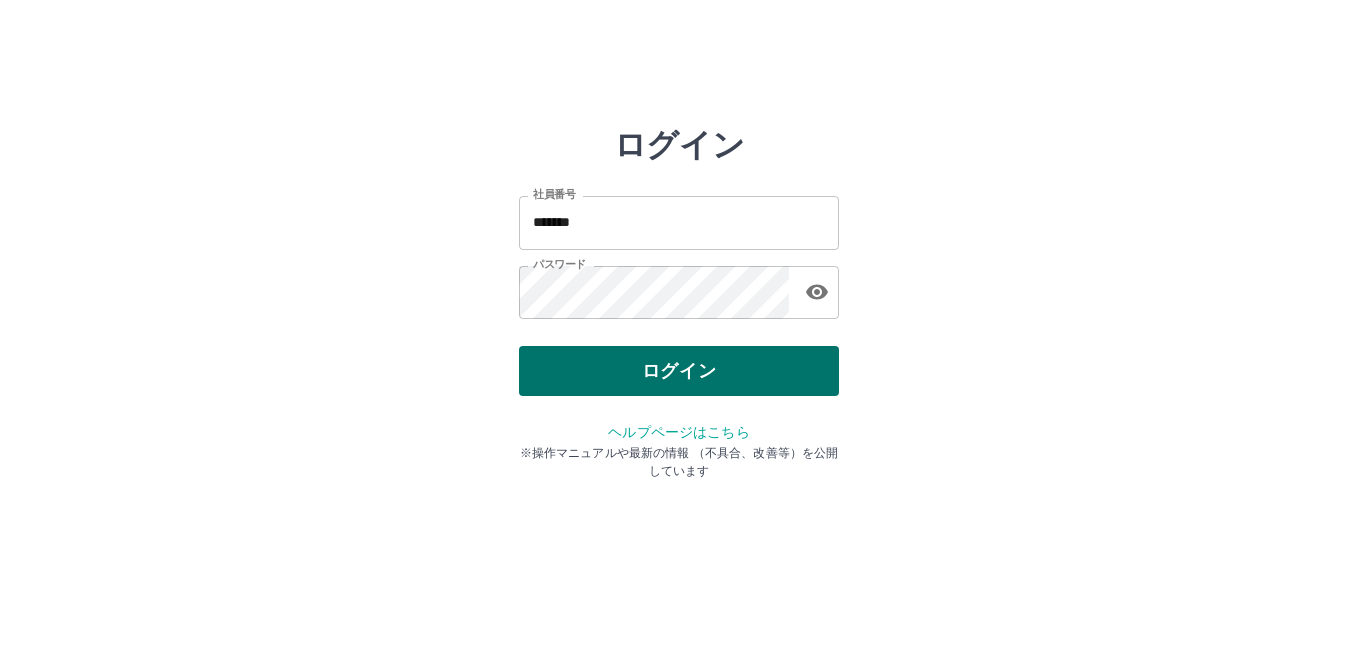 click on "ログイン" at bounding box center [679, 371] 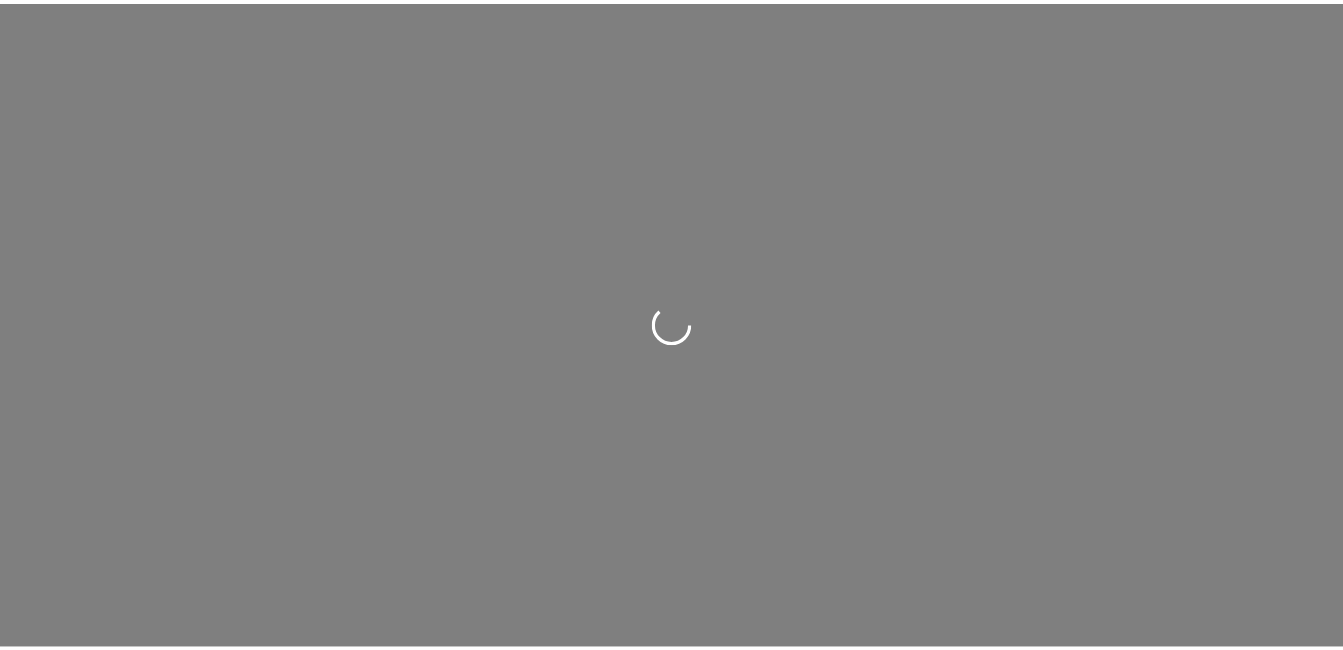 scroll, scrollTop: 0, scrollLeft: 0, axis: both 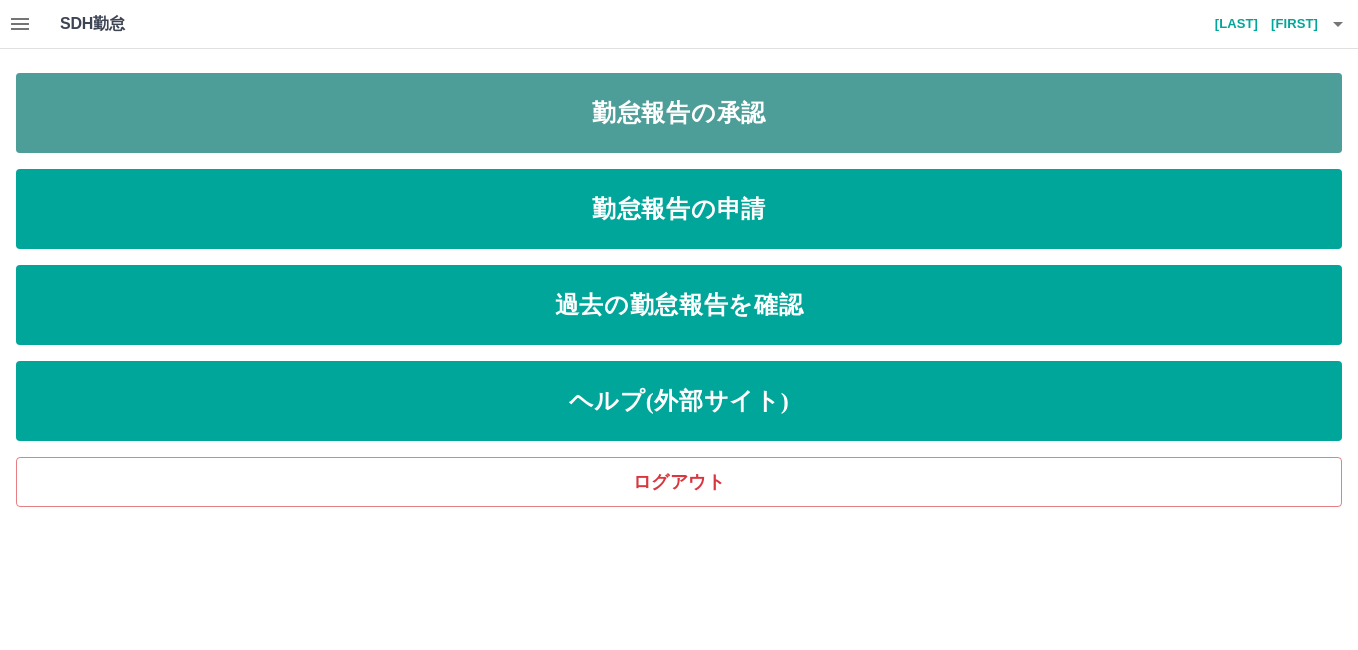 click on "勤怠報告の承認" at bounding box center [679, 113] 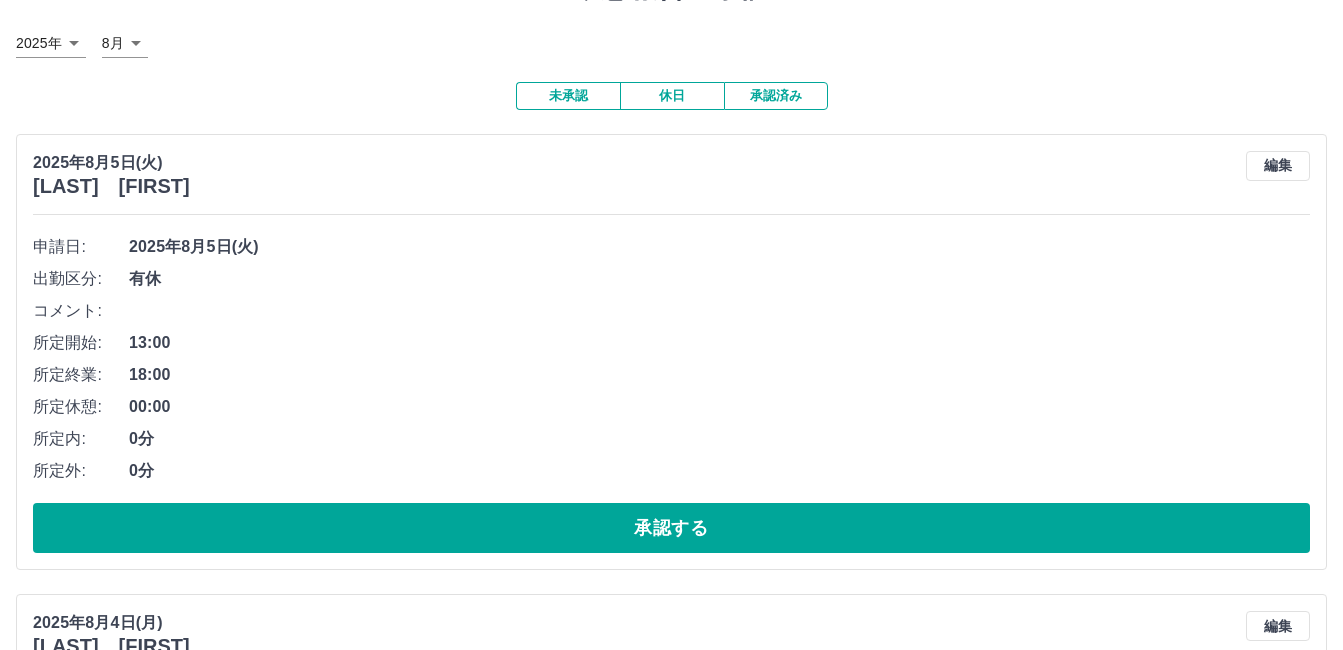 scroll, scrollTop: 100, scrollLeft: 0, axis: vertical 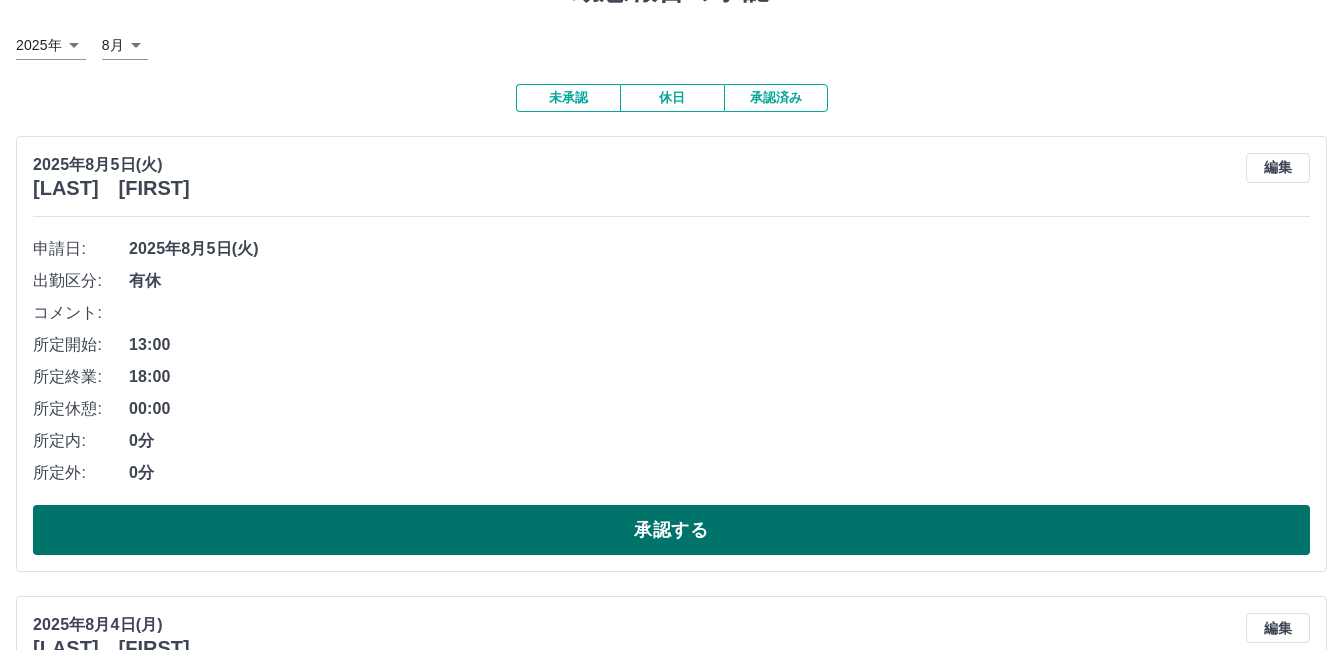click on "承認する" at bounding box center [671, 530] 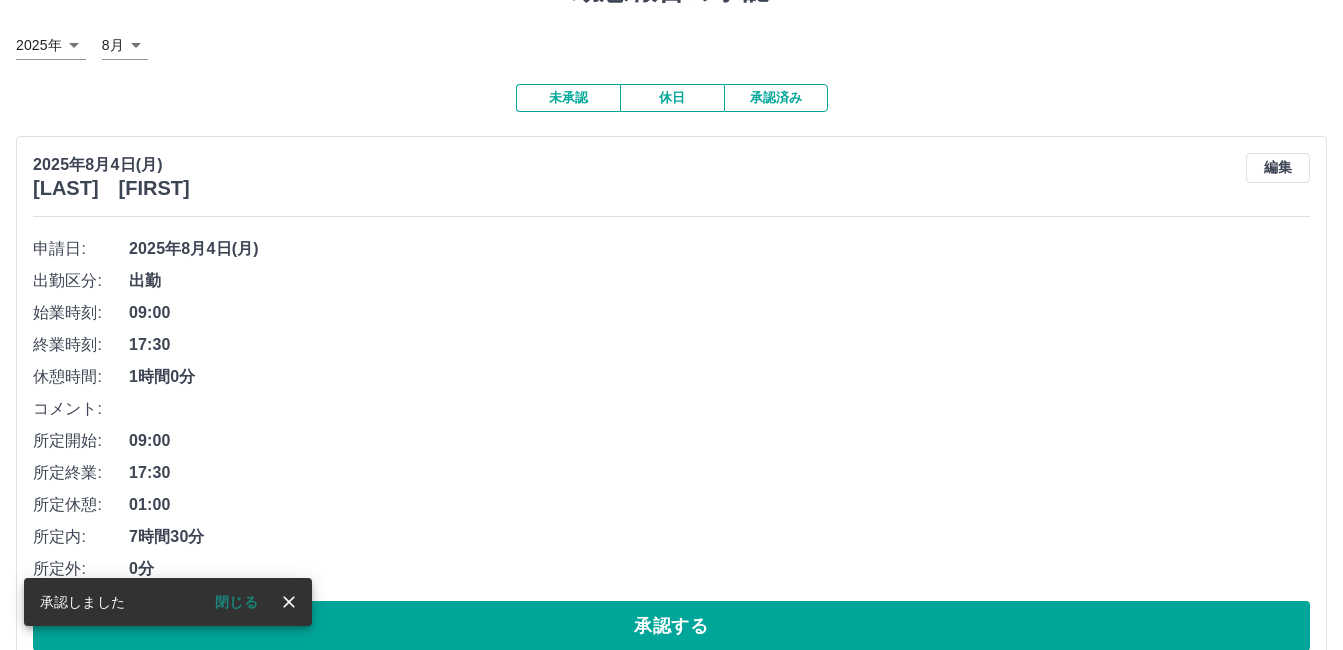 scroll, scrollTop: 143, scrollLeft: 0, axis: vertical 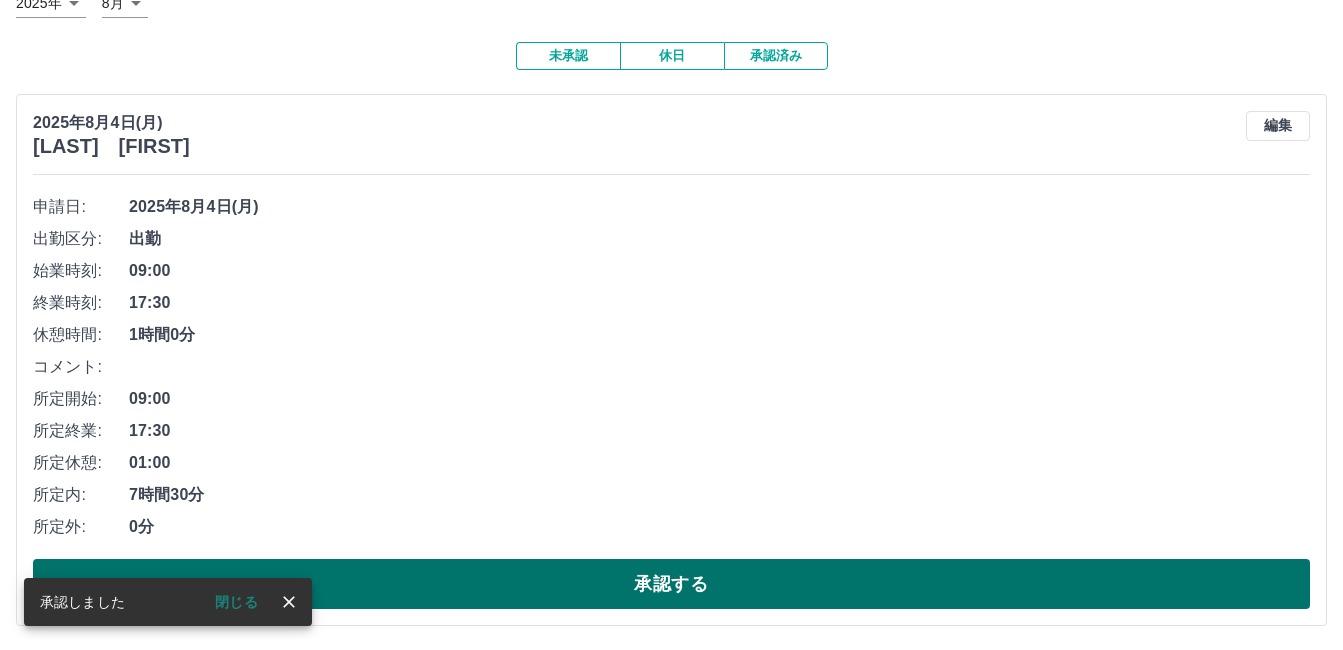 click on "承認する" at bounding box center (671, 584) 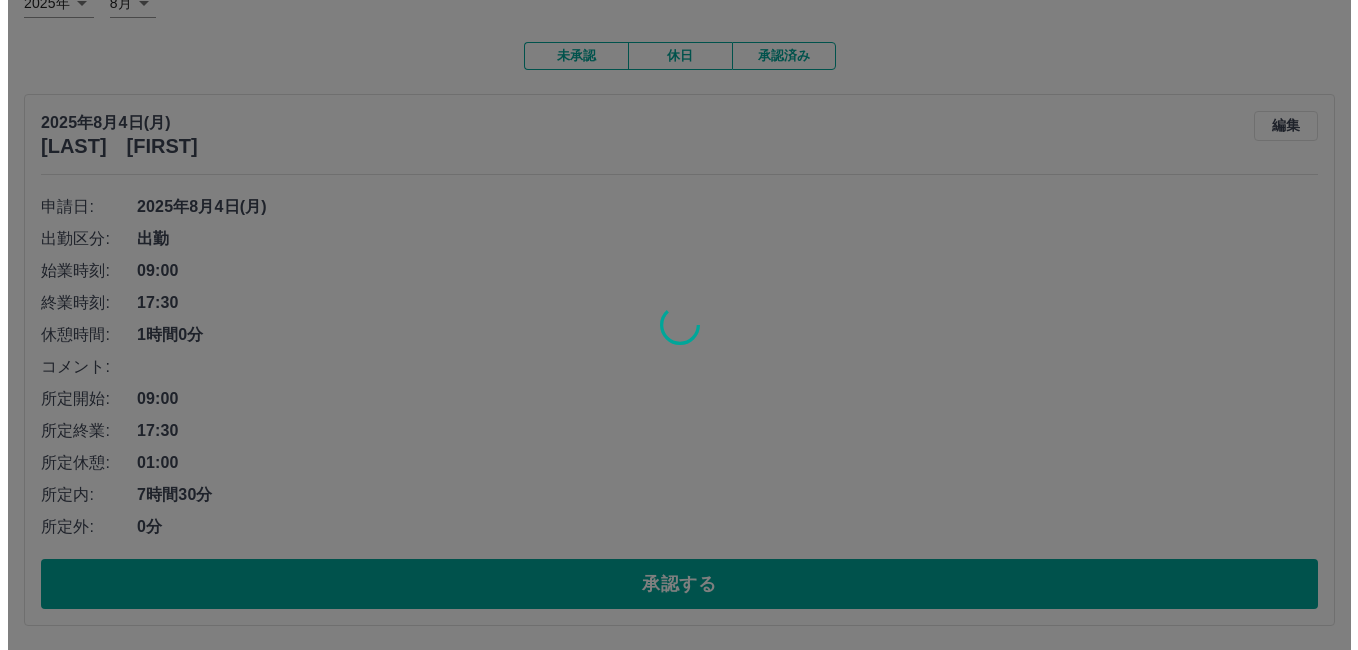 scroll, scrollTop: 0, scrollLeft: 0, axis: both 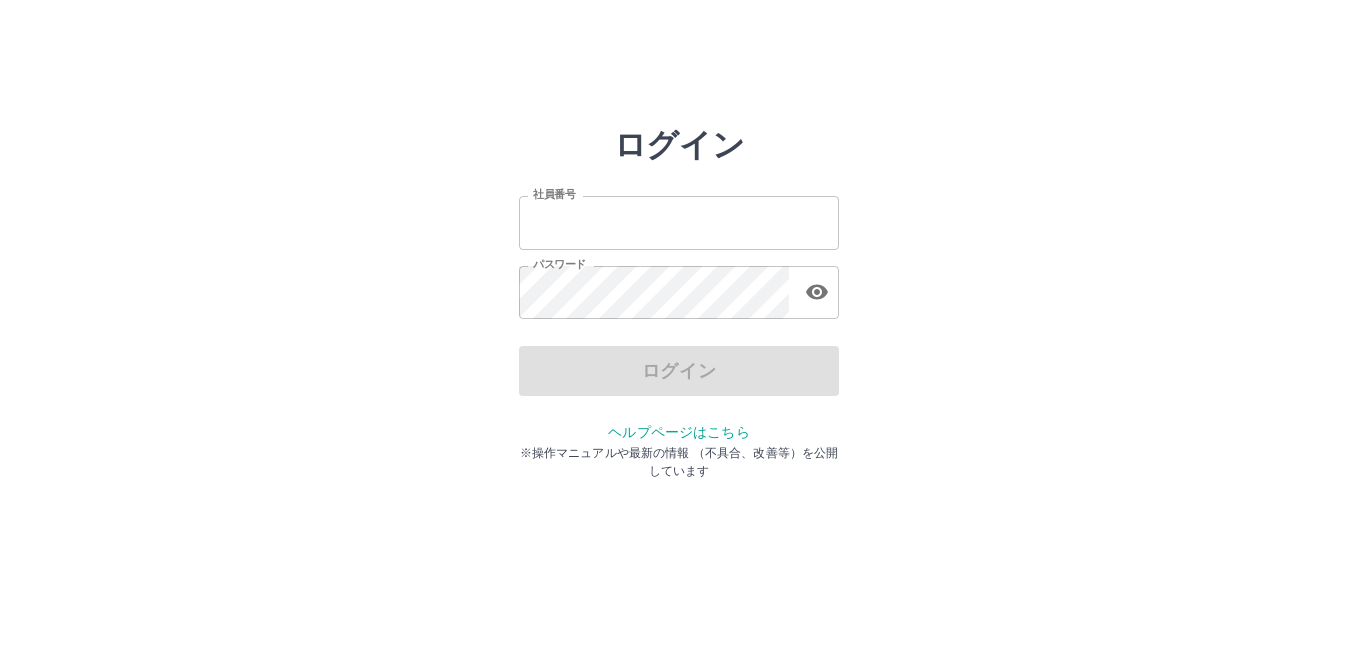 type on "*******" 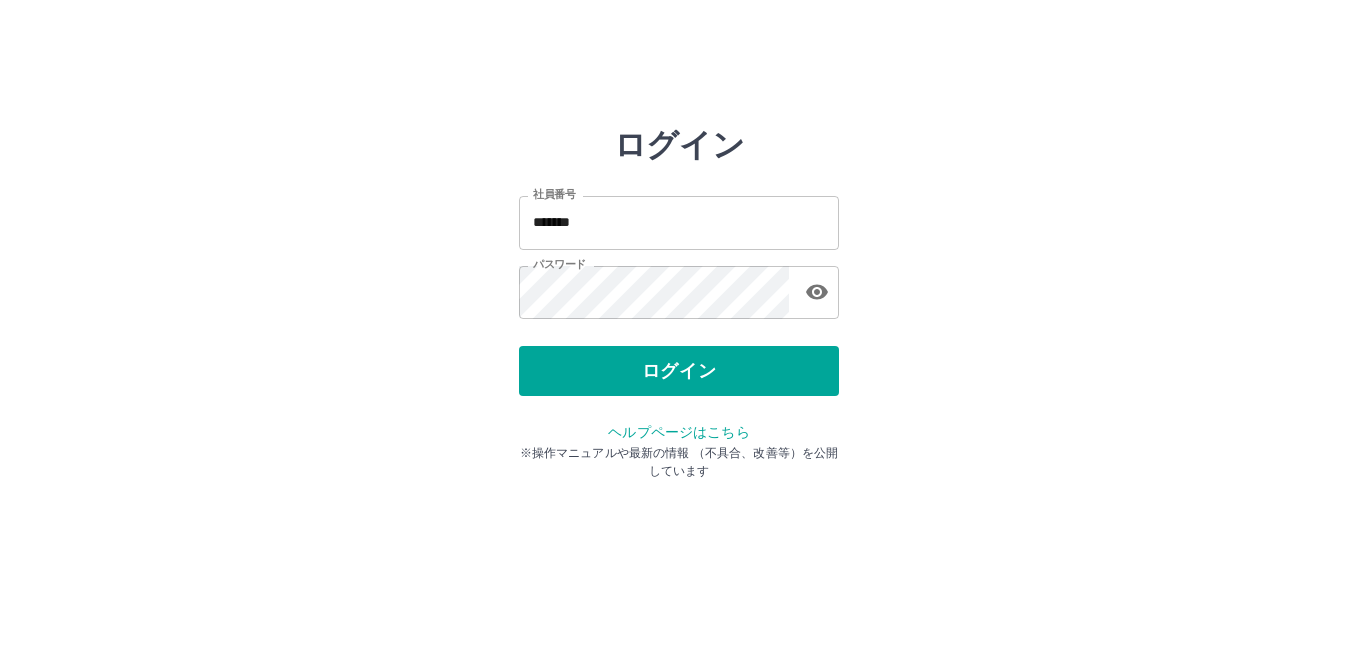 click on "ログイン" at bounding box center [679, 371] 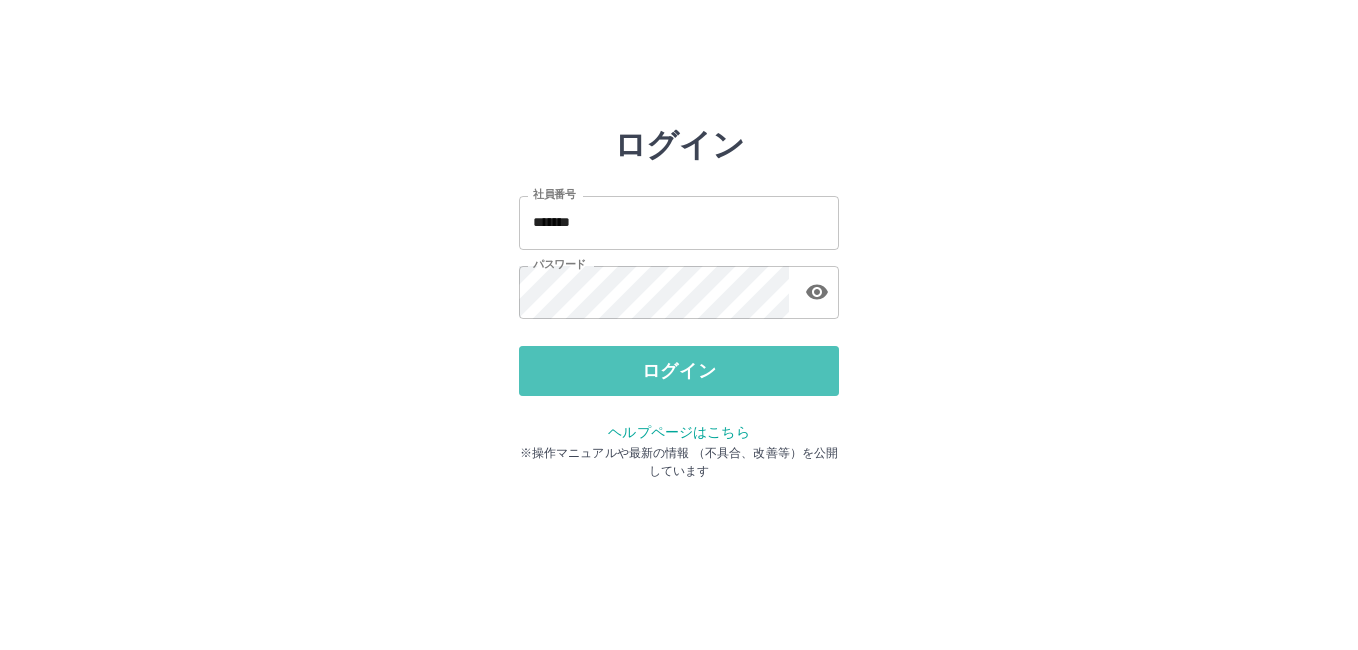 click on "ログイン" at bounding box center [679, 371] 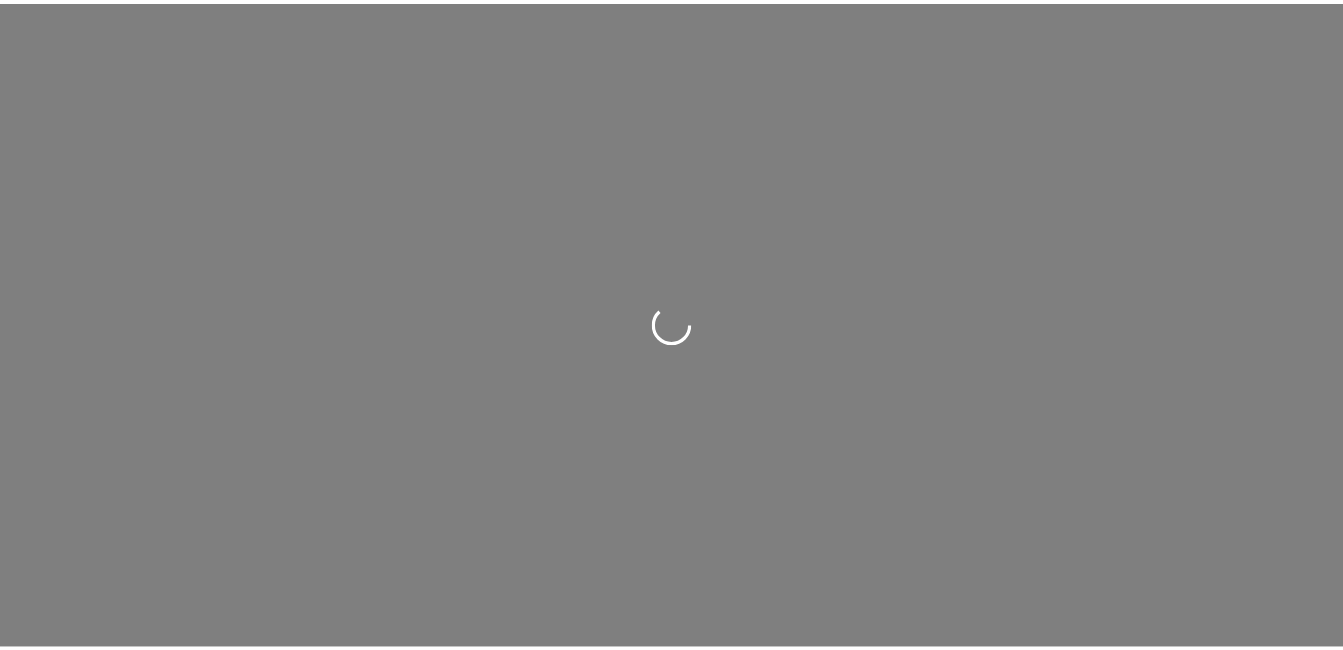 scroll, scrollTop: 0, scrollLeft: 0, axis: both 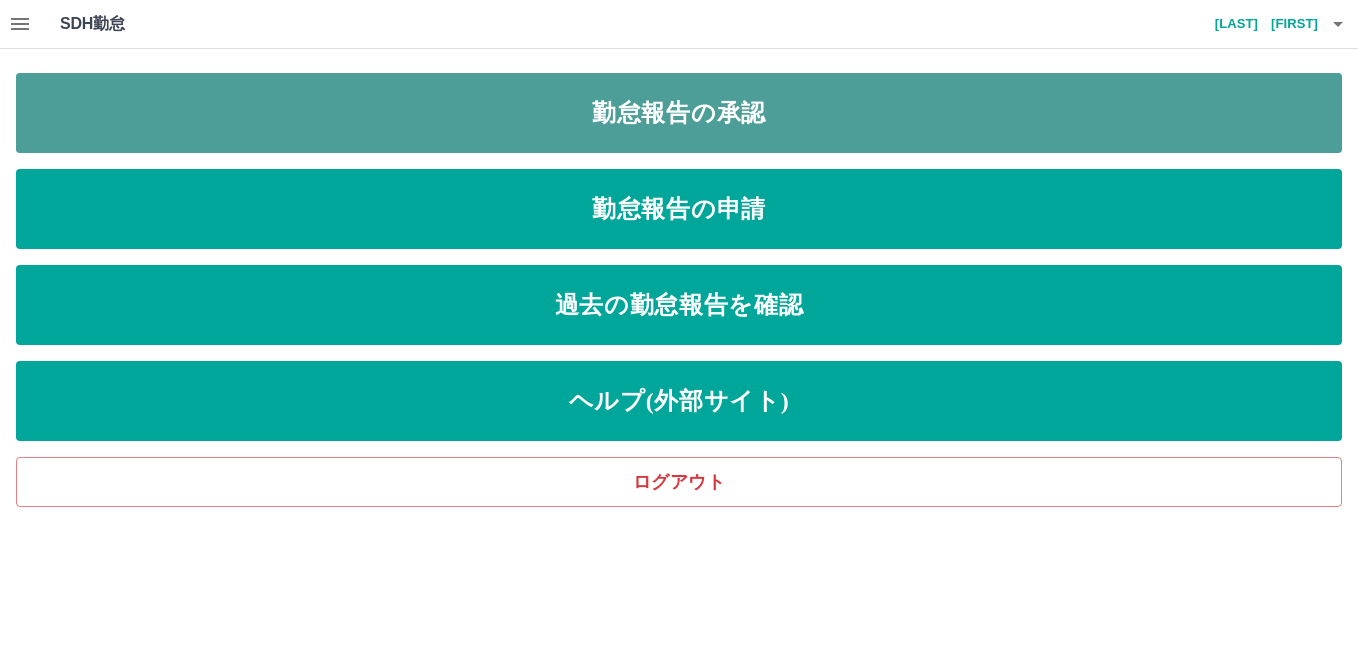 click on "勤怠報告の承認" at bounding box center (679, 113) 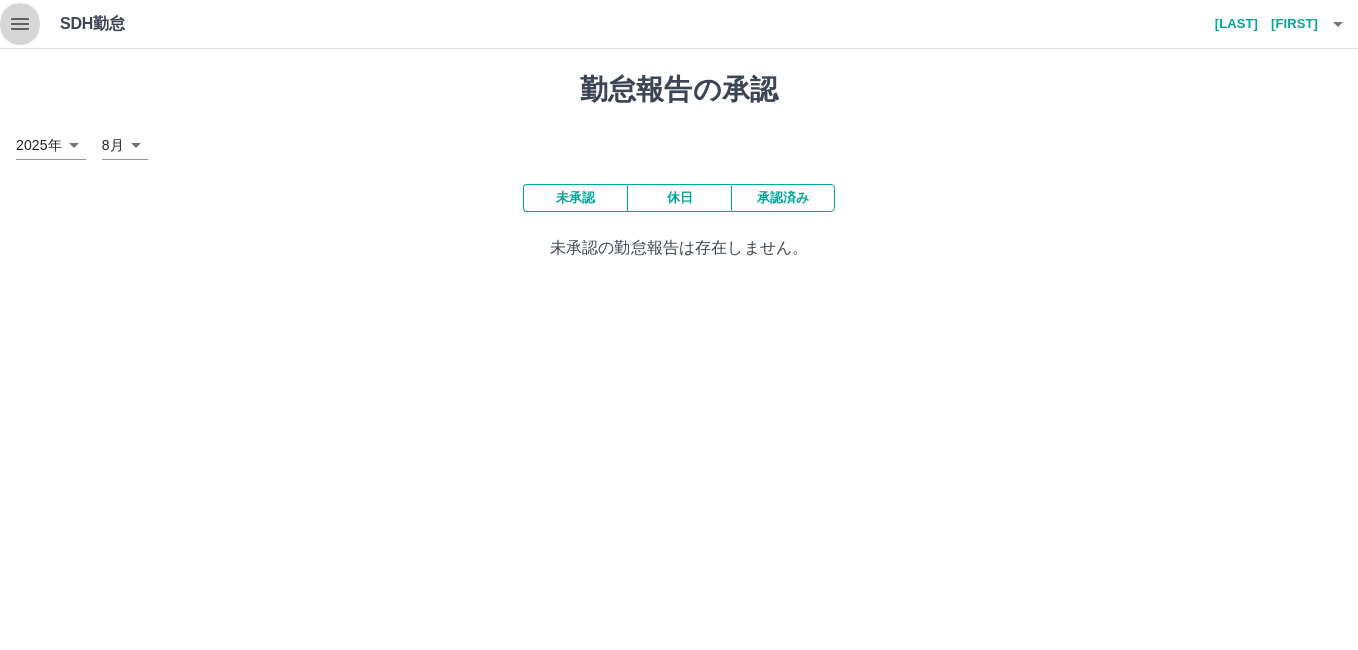 click 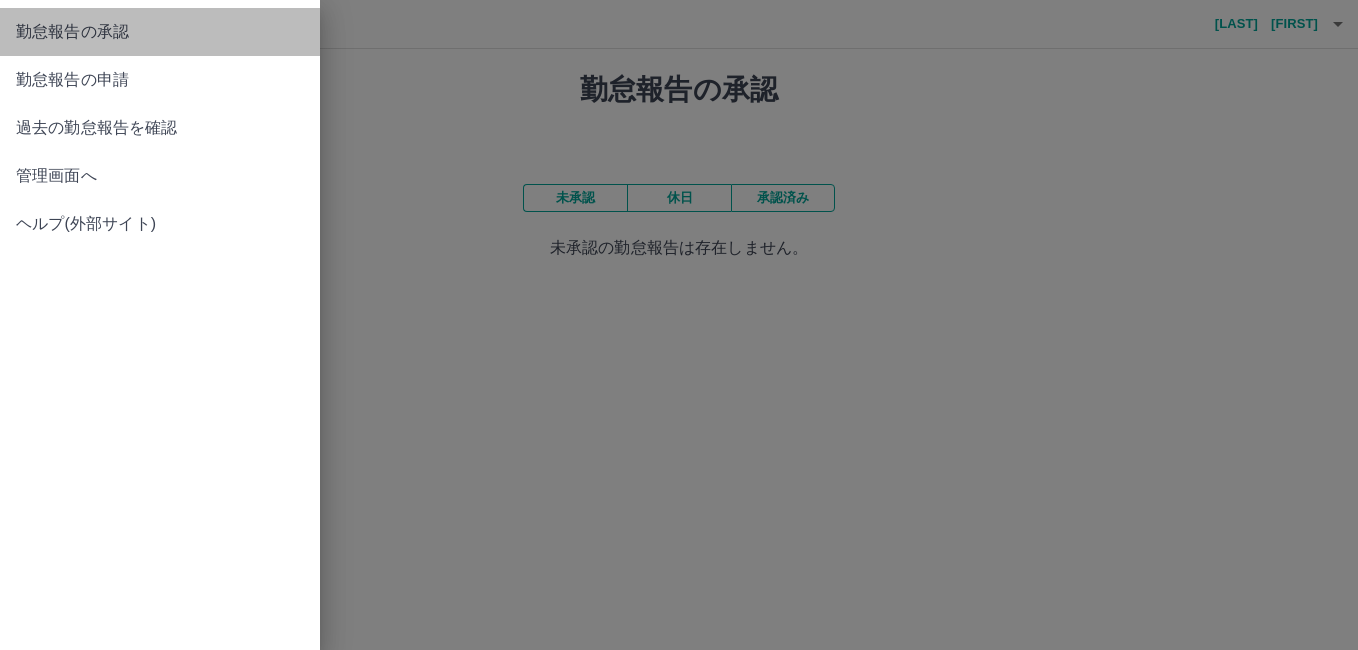click on "勤怠報告の承認" at bounding box center (160, 32) 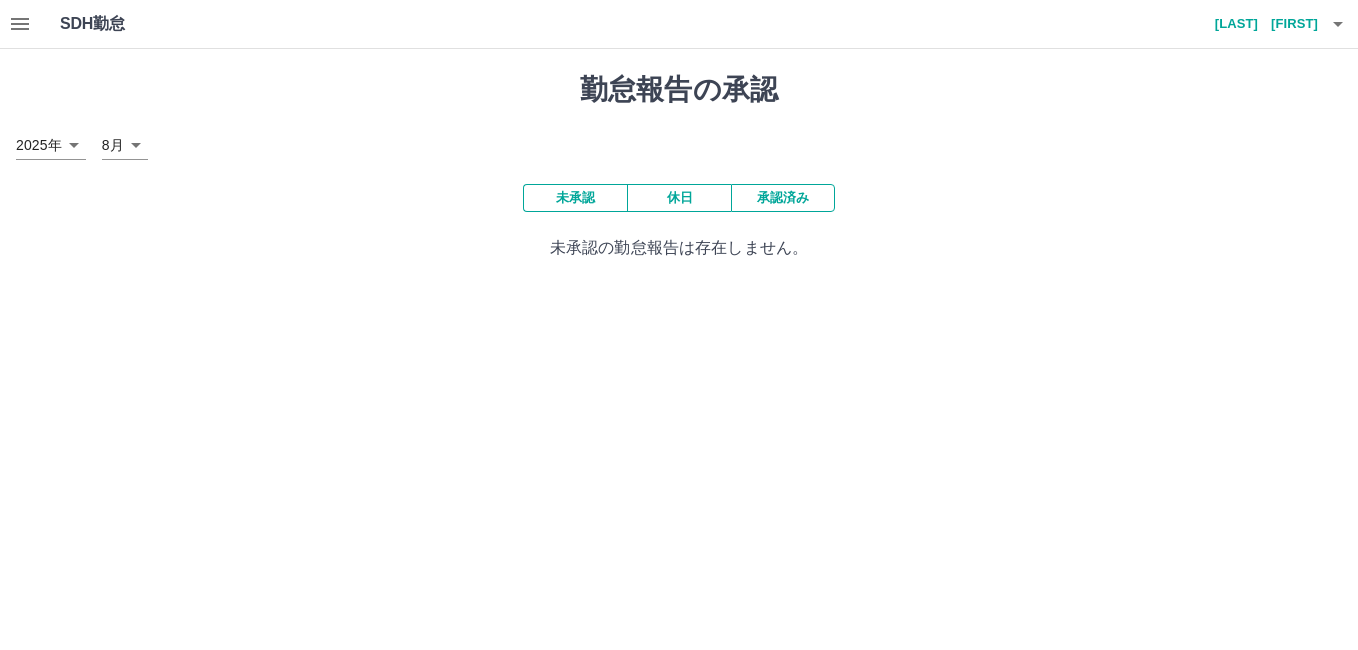 click 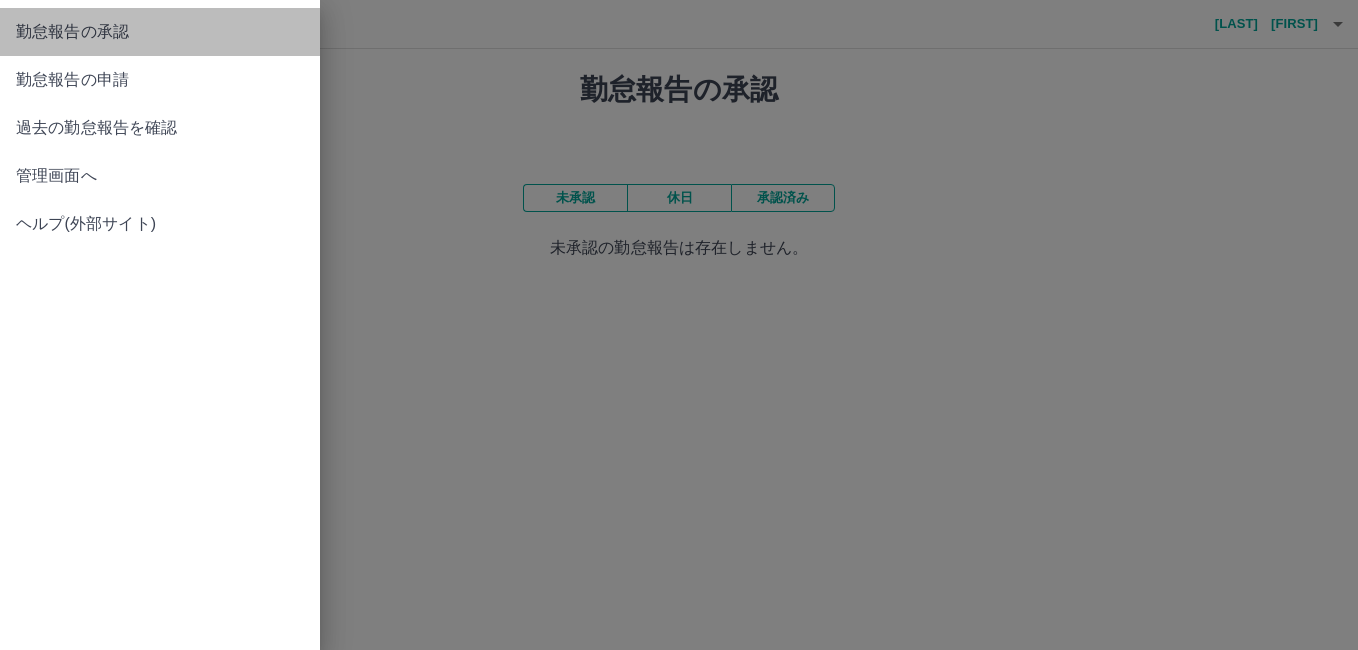 click on "勤怠報告の承認" at bounding box center [160, 32] 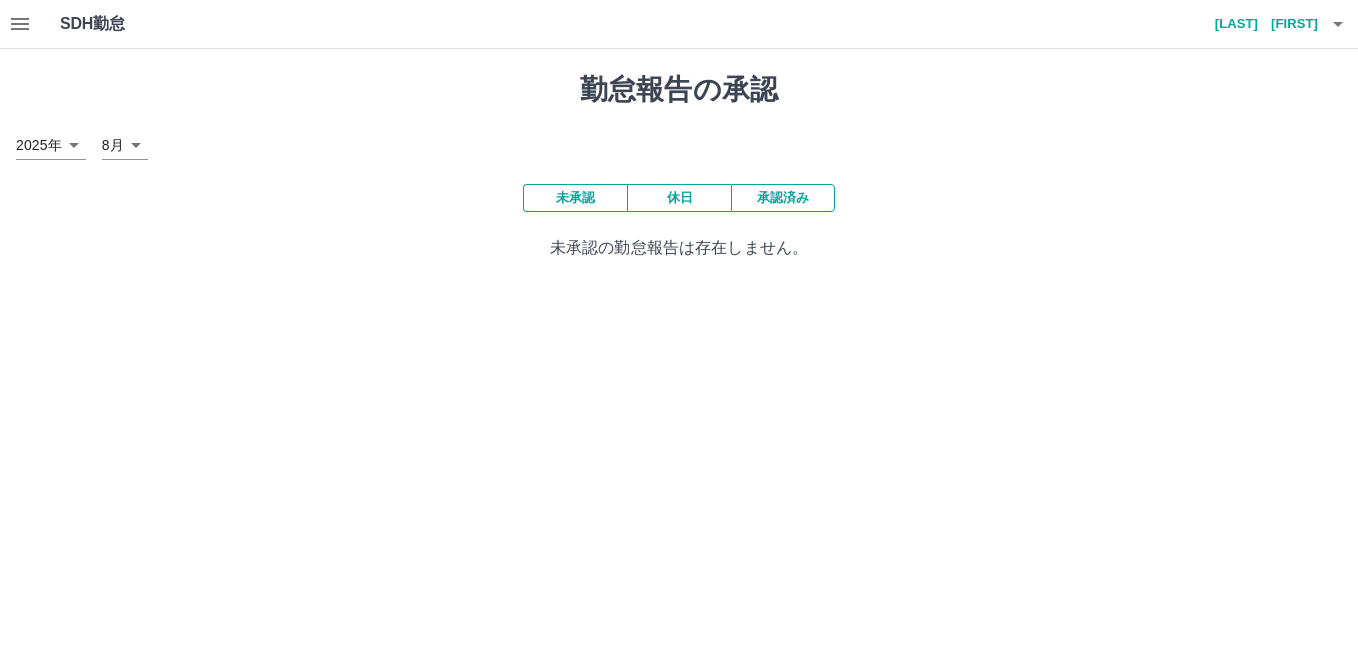 click at bounding box center (20, 24) 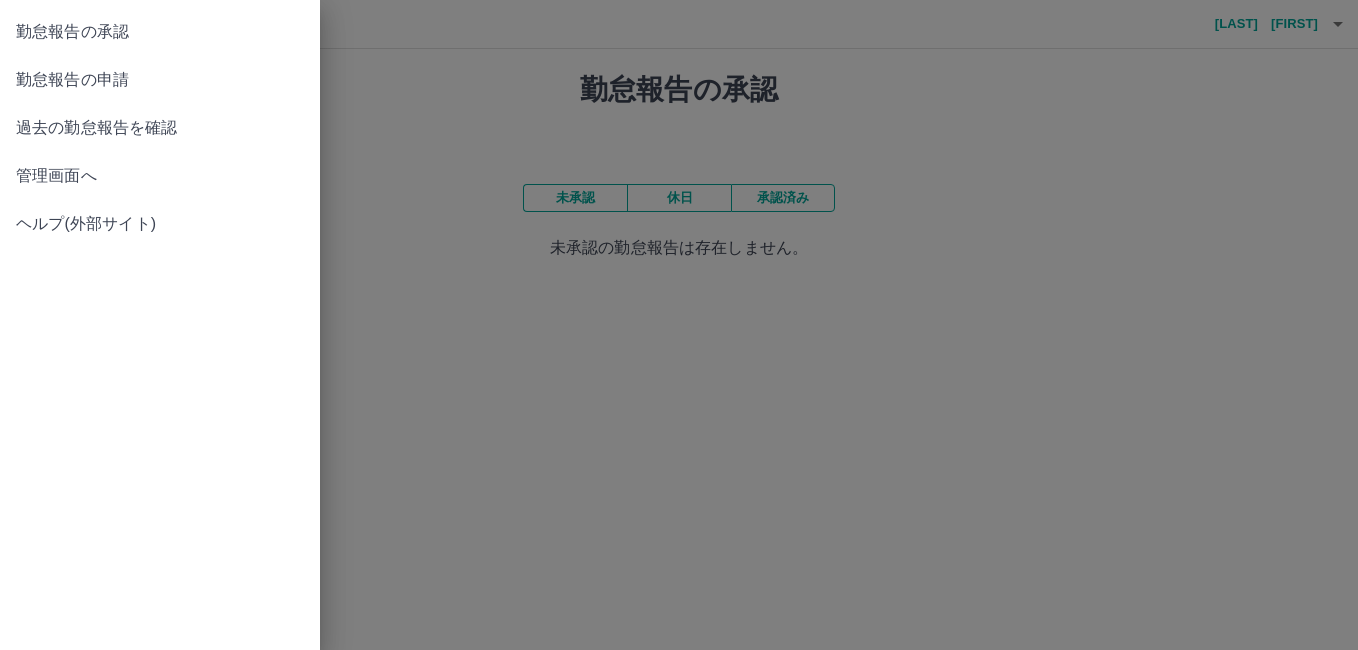 click on "勤怠報告の申請" at bounding box center (160, 80) 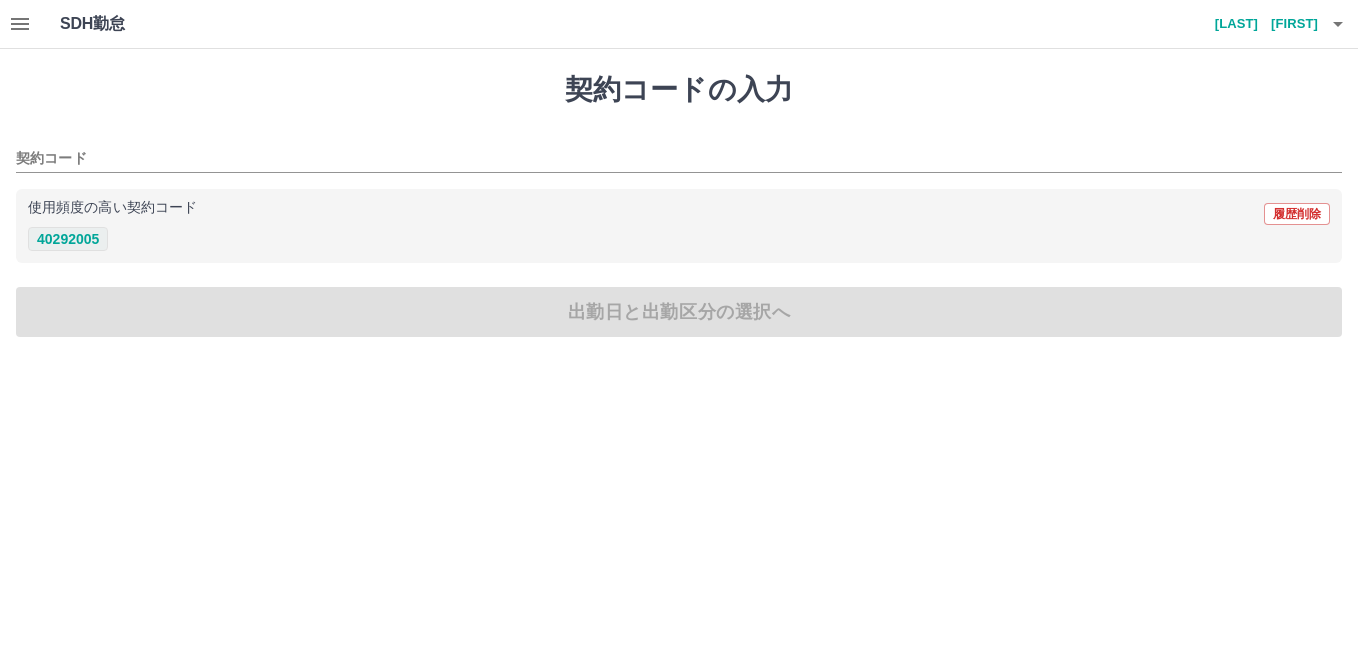 click on "40292005" at bounding box center (68, 239) 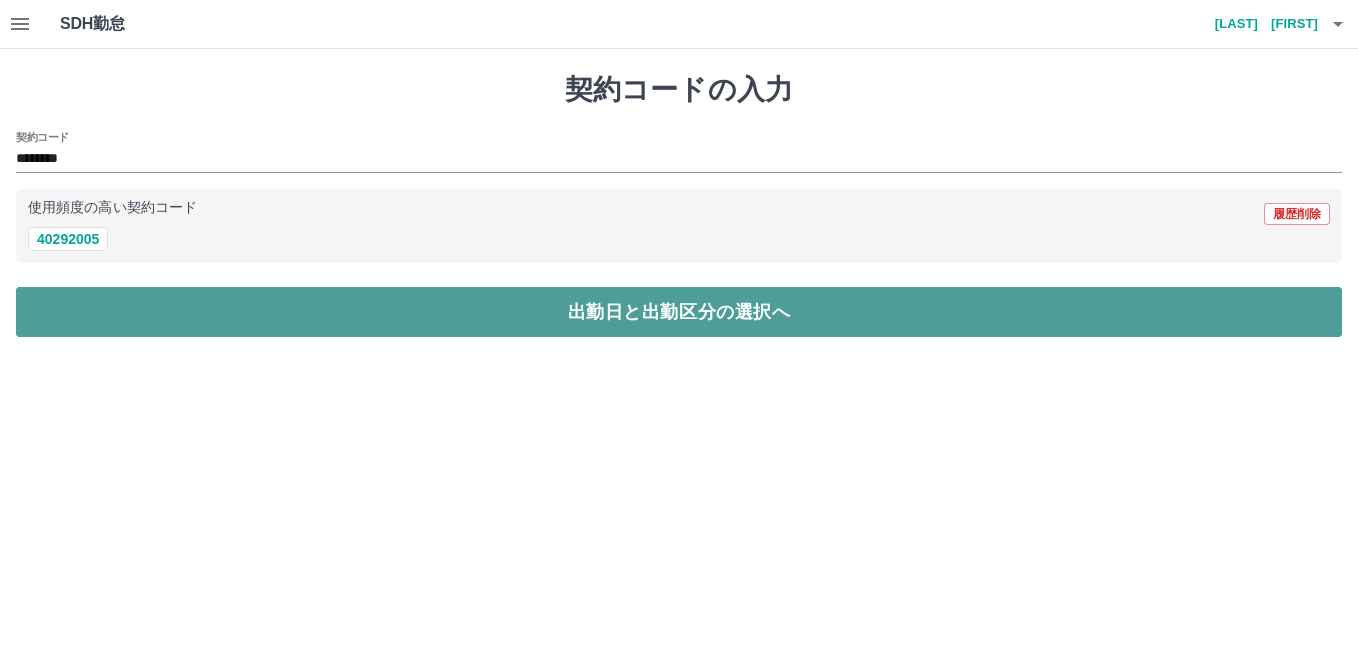 click on "出勤日と出勤区分の選択へ" at bounding box center (679, 312) 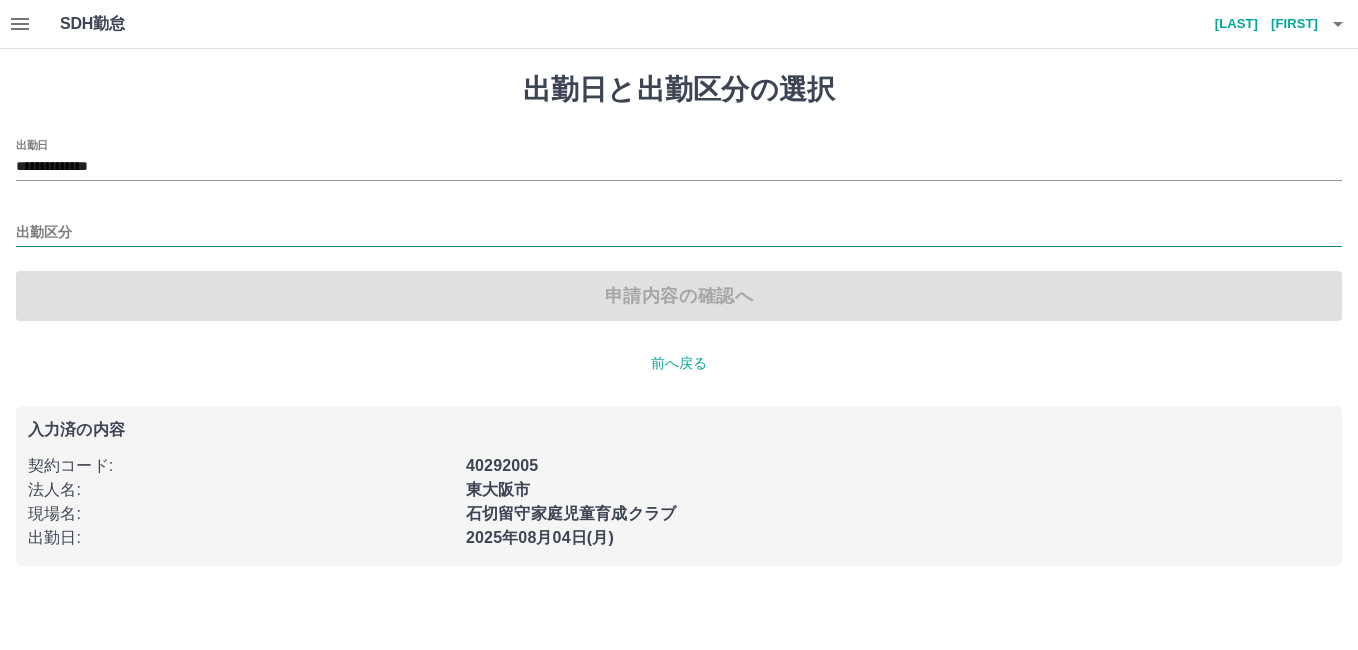 click on "出勤区分" at bounding box center [679, 233] 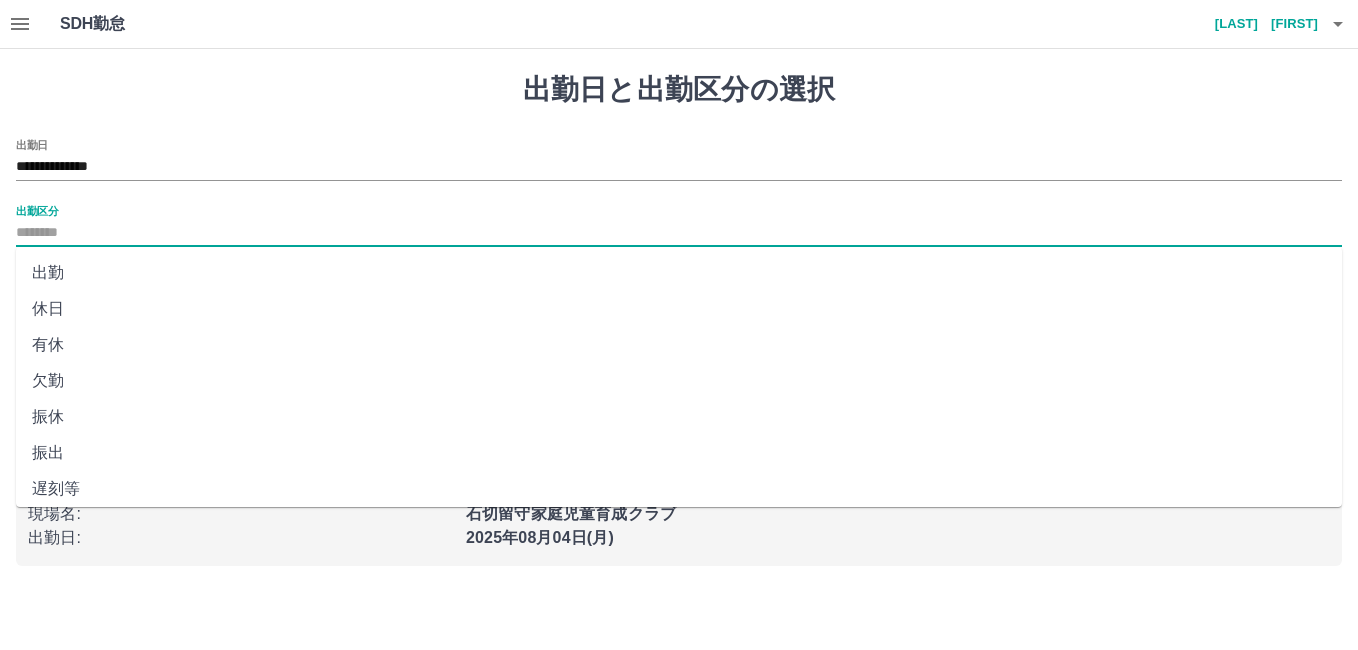 click on "出勤" at bounding box center (679, 273) 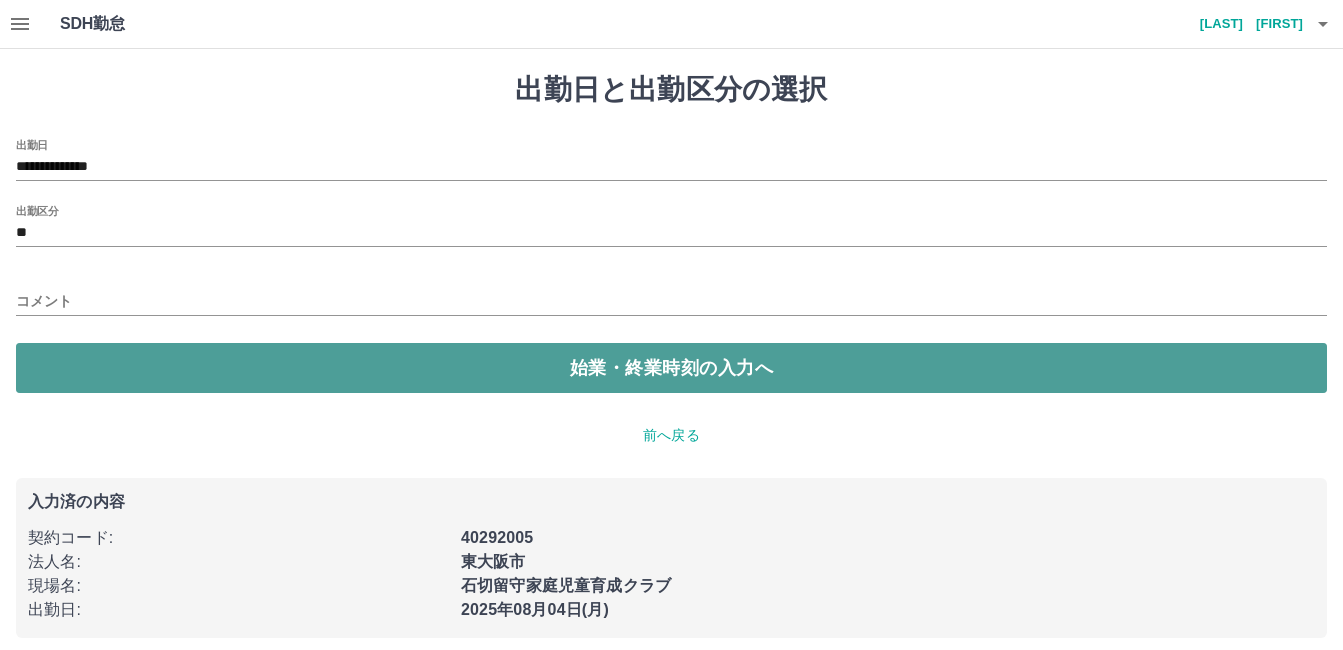 click on "始業・終業時刻の入力へ" at bounding box center (671, 368) 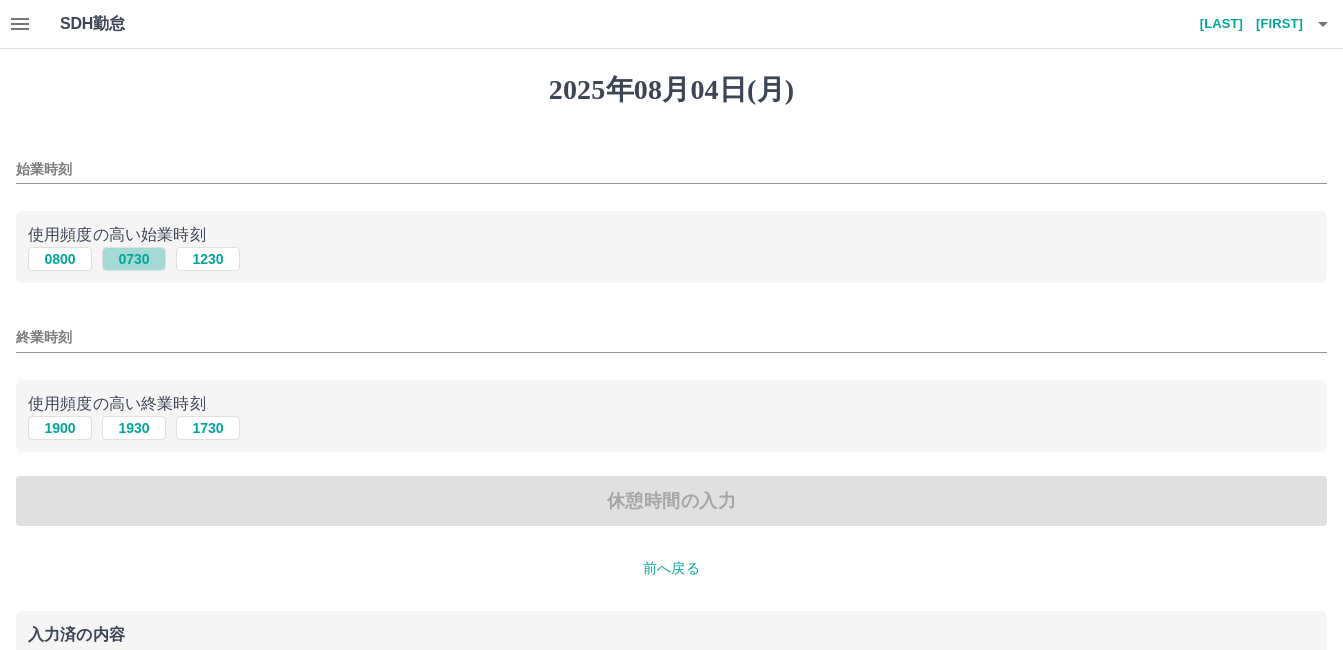click on "0730" at bounding box center (134, 259) 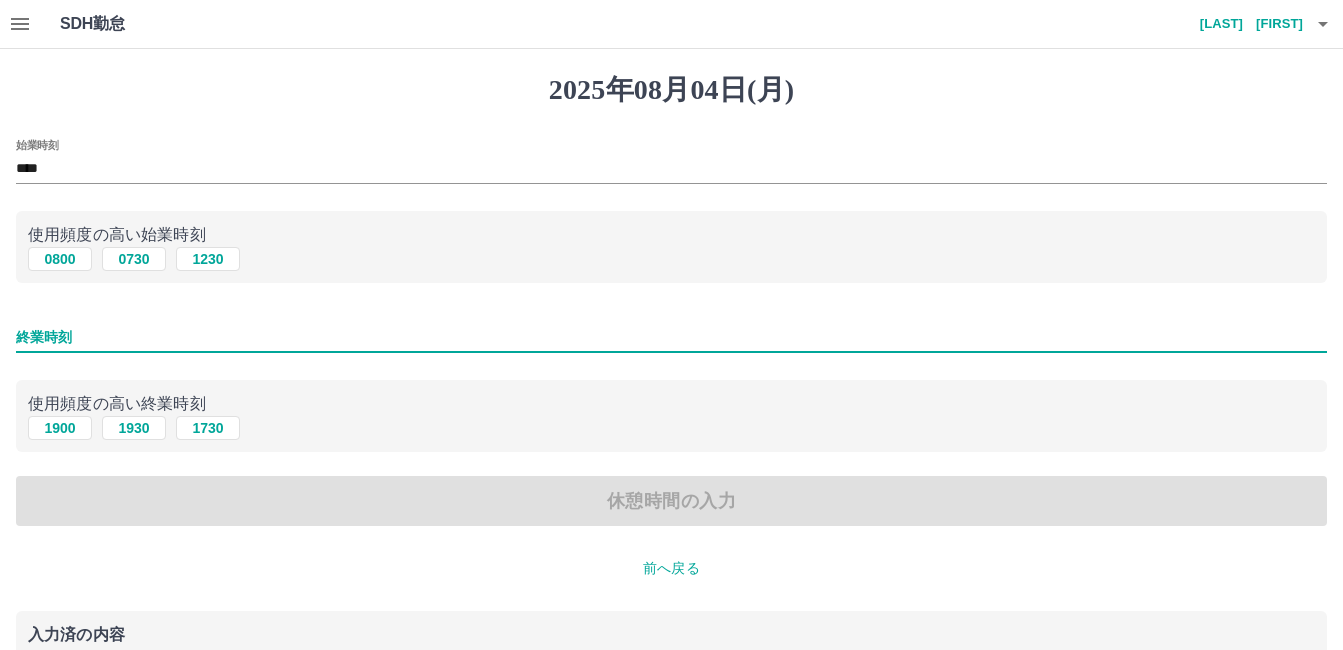 click on "終業時刻" at bounding box center [671, 337] 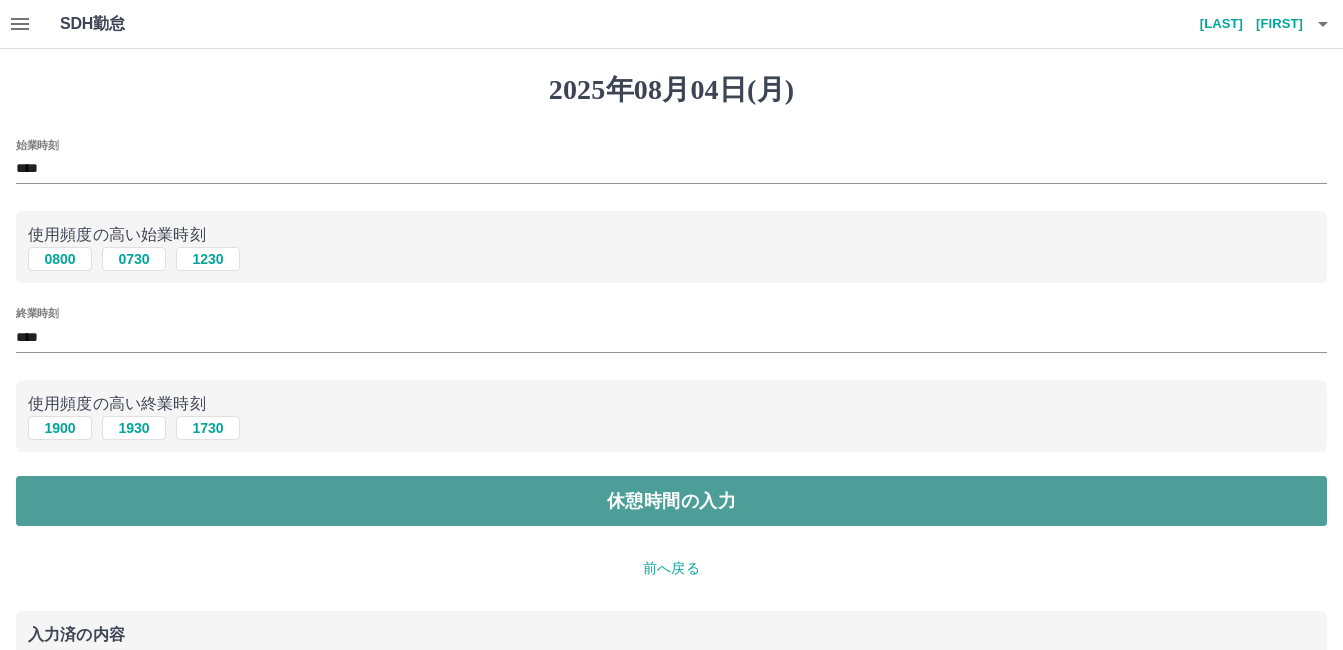 click on "休憩時間の入力" at bounding box center (671, 501) 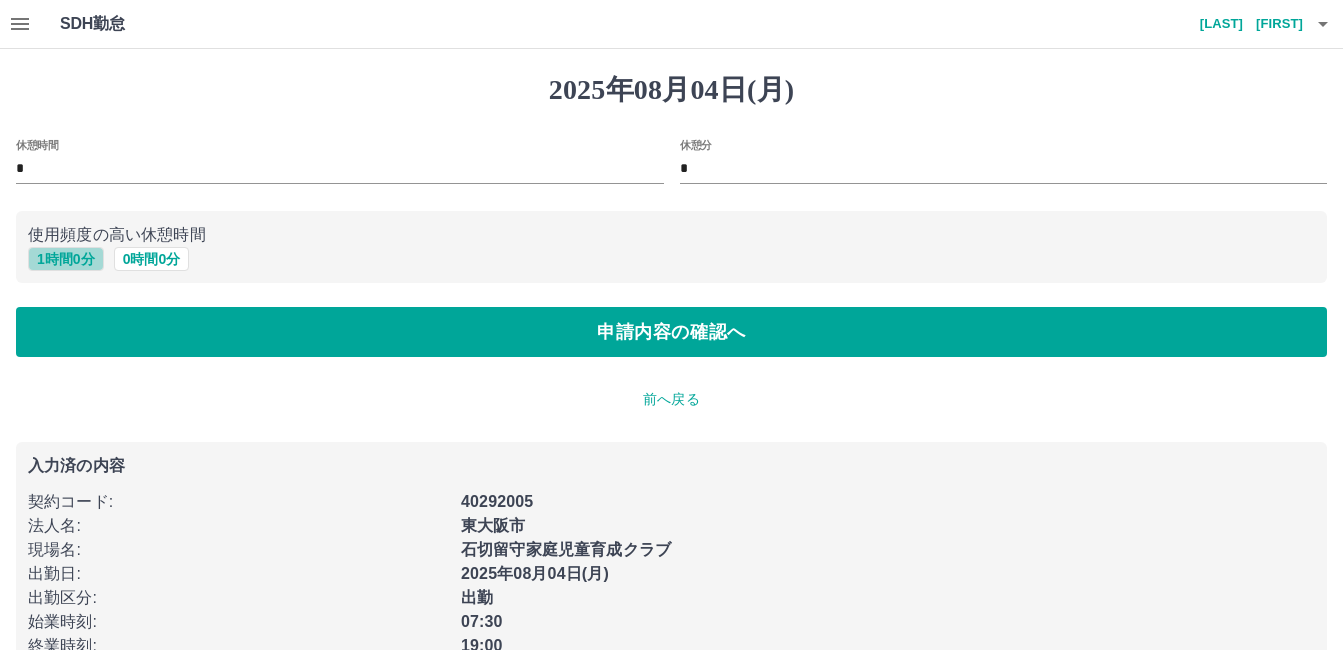 click on "1 時間 0 分" at bounding box center [66, 259] 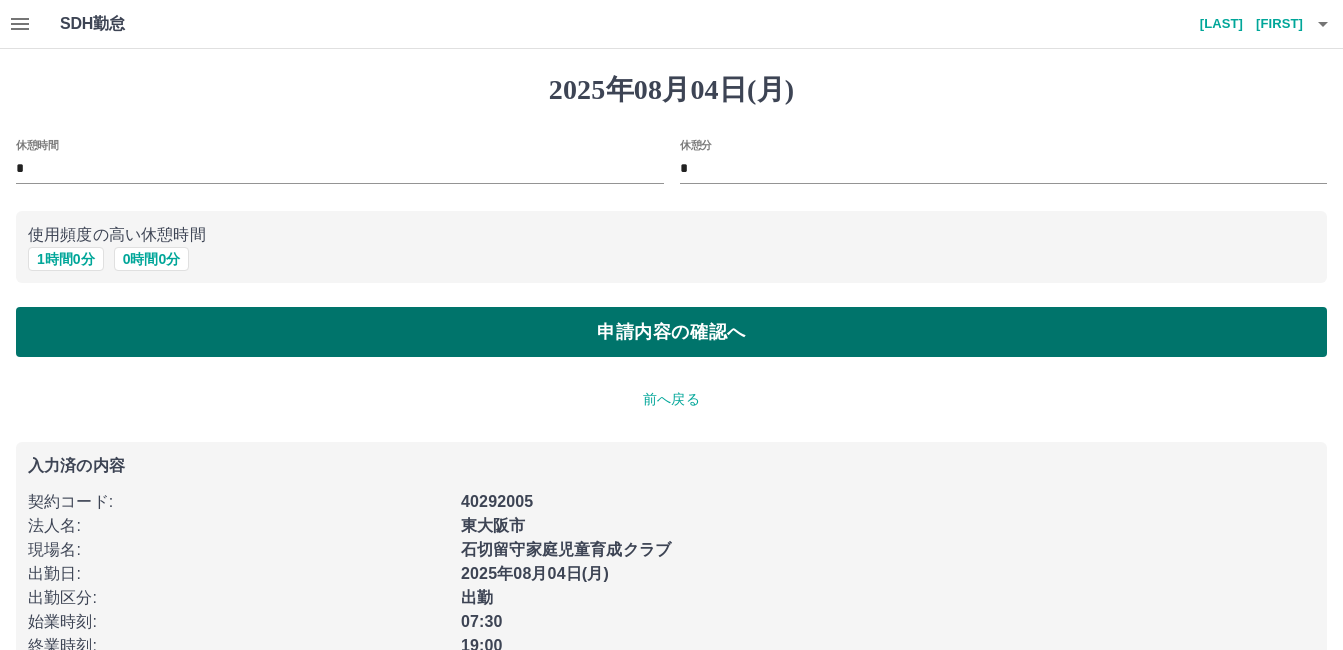 click on "申請内容の確認へ" at bounding box center [671, 332] 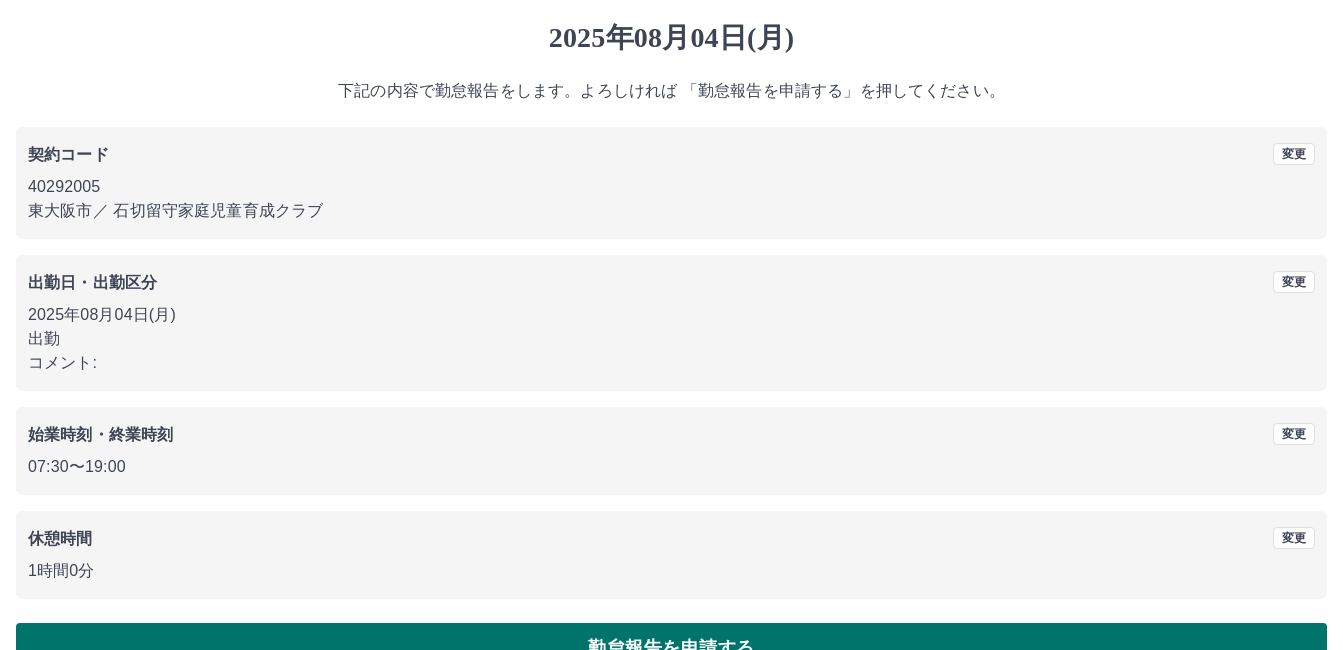 scroll, scrollTop: 99, scrollLeft: 0, axis: vertical 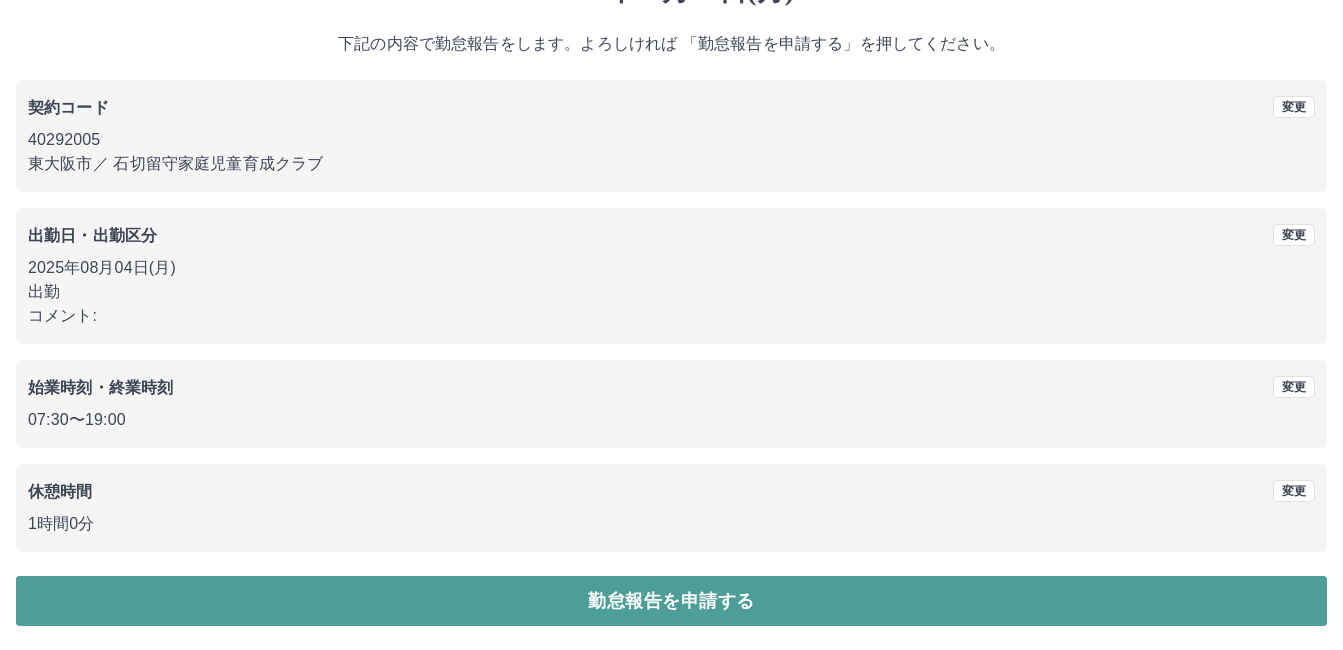 click on "勤怠報告を申請する" at bounding box center [671, 601] 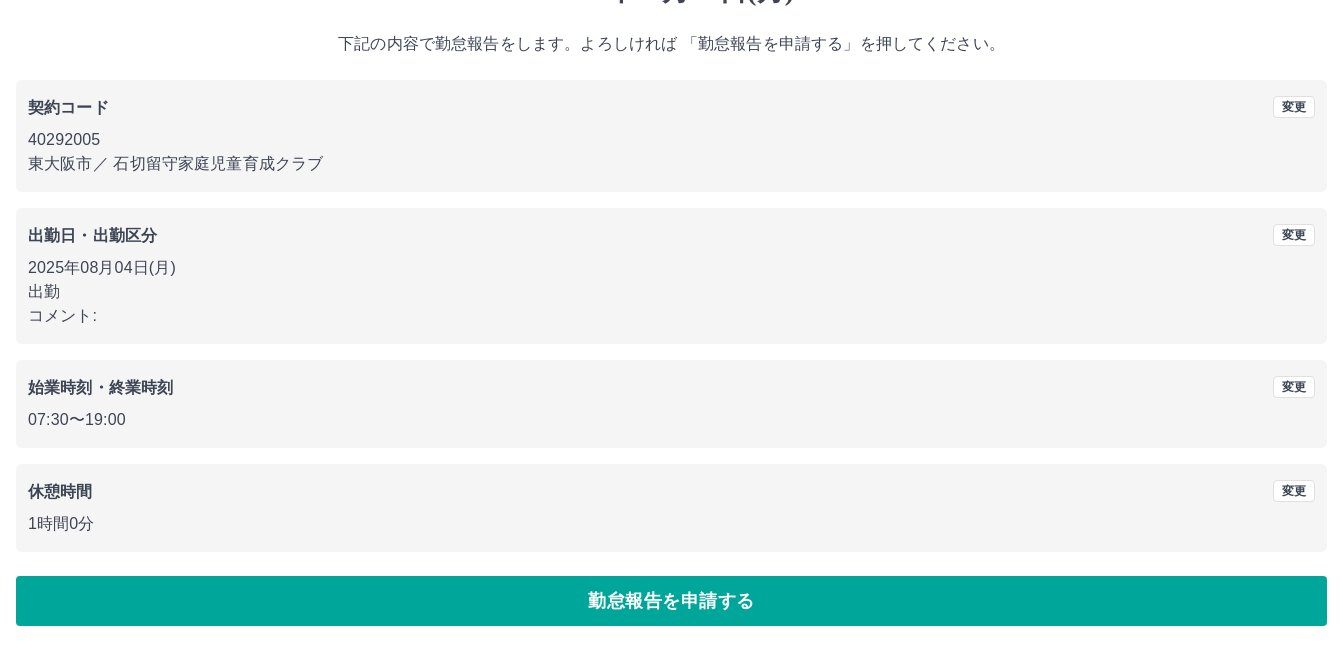 scroll, scrollTop: 0, scrollLeft: 0, axis: both 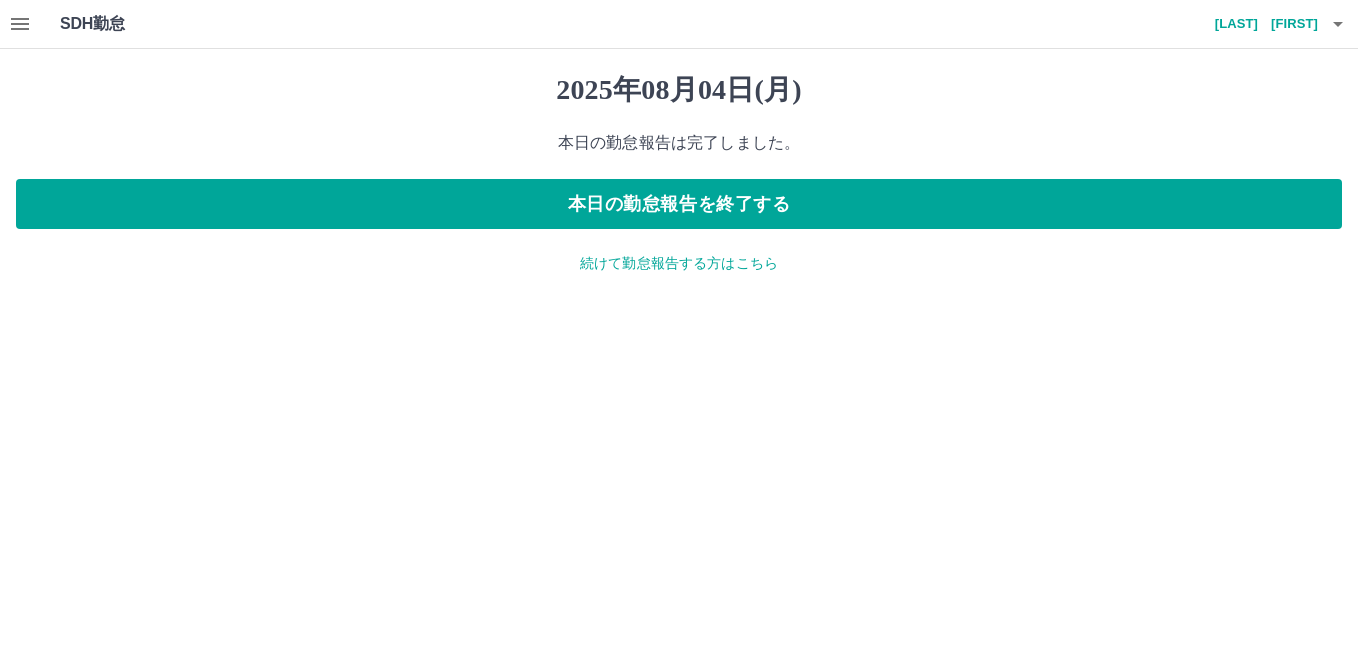 click 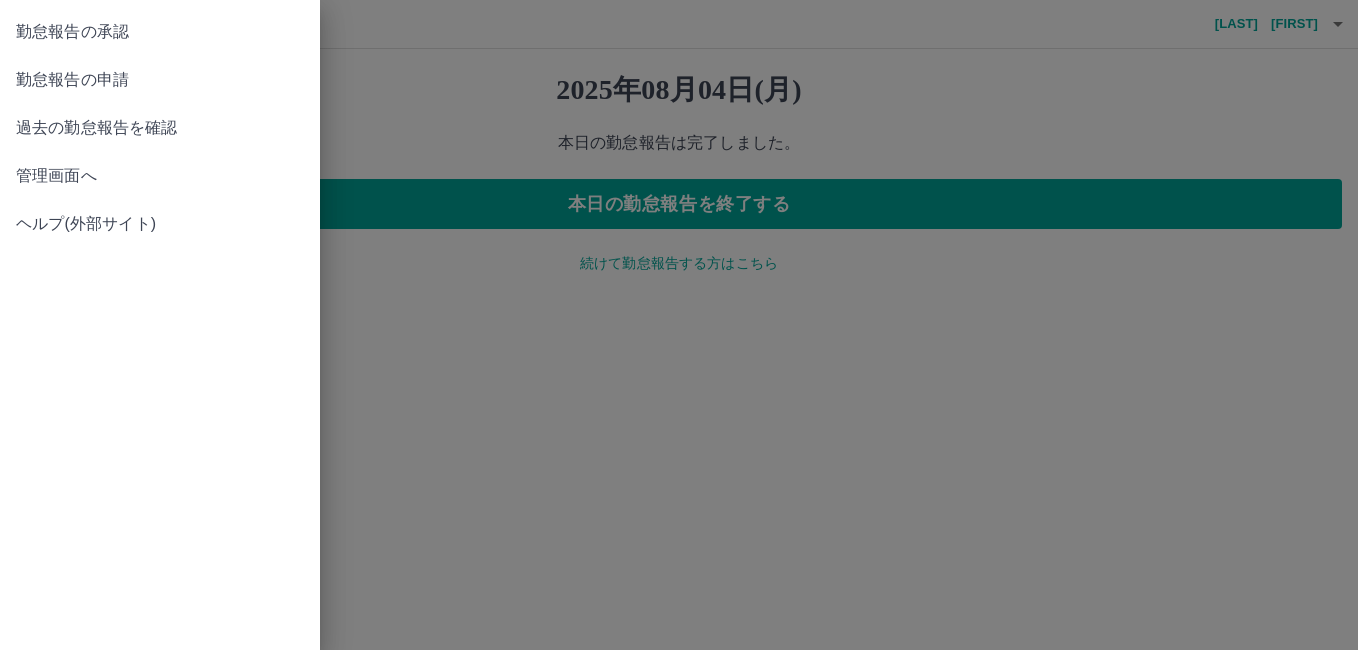 click on "勤怠報告の承認" at bounding box center [160, 32] 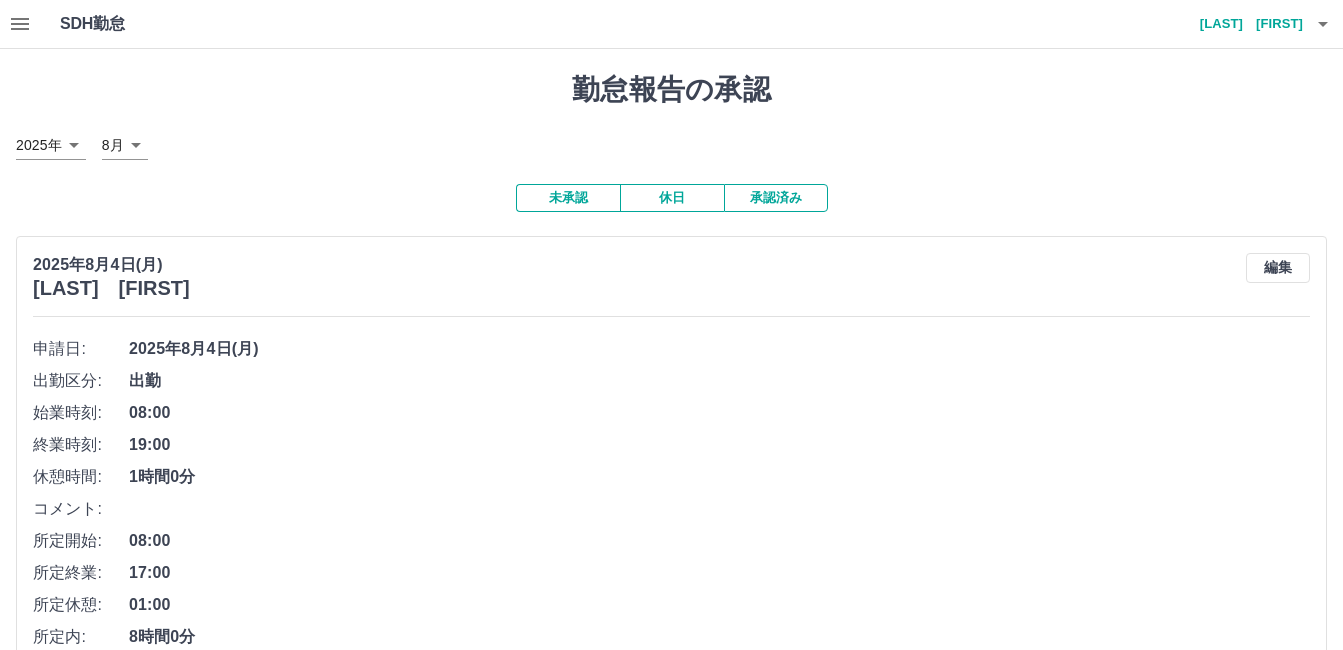 scroll, scrollTop: 400, scrollLeft: 0, axis: vertical 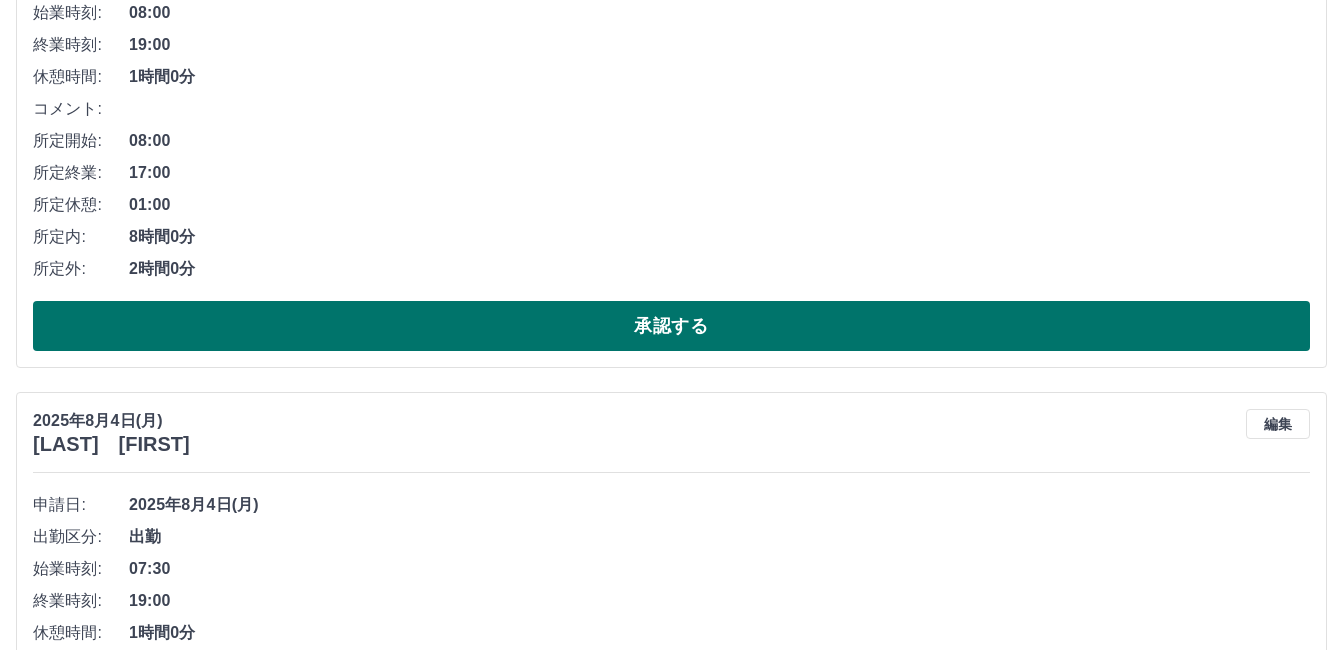 click on "承認する" at bounding box center [671, 326] 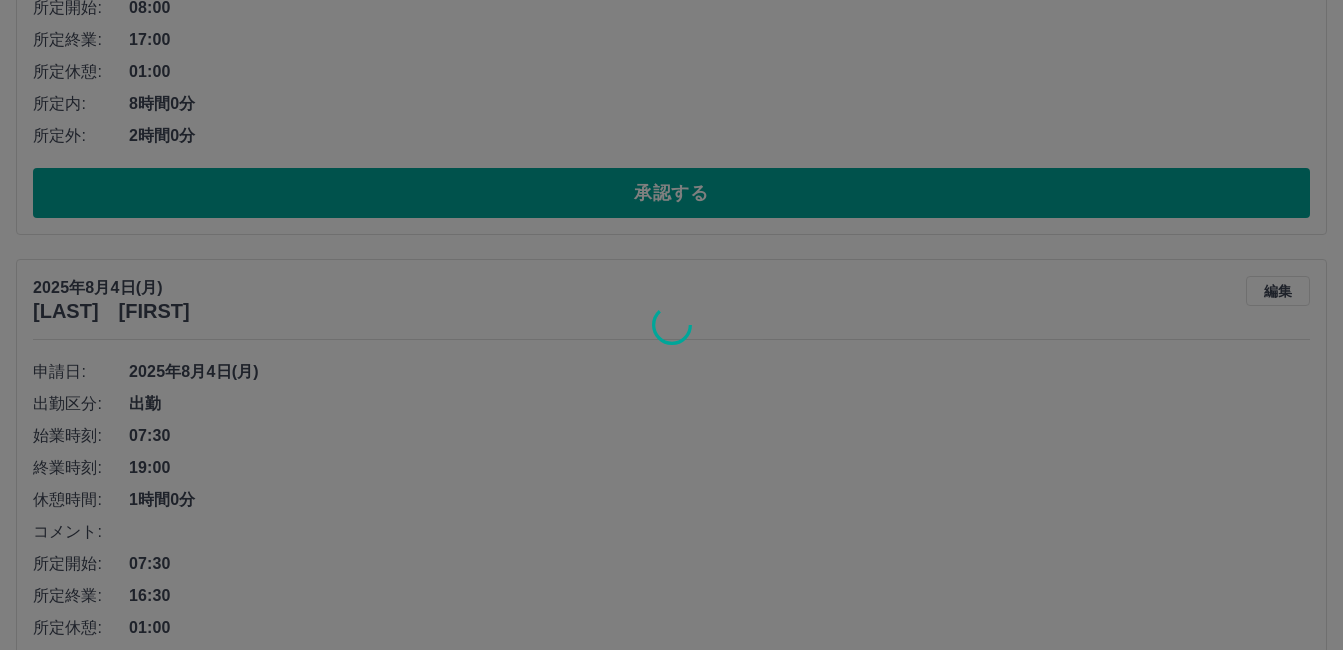 scroll, scrollTop: 800, scrollLeft: 0, axis: vertical 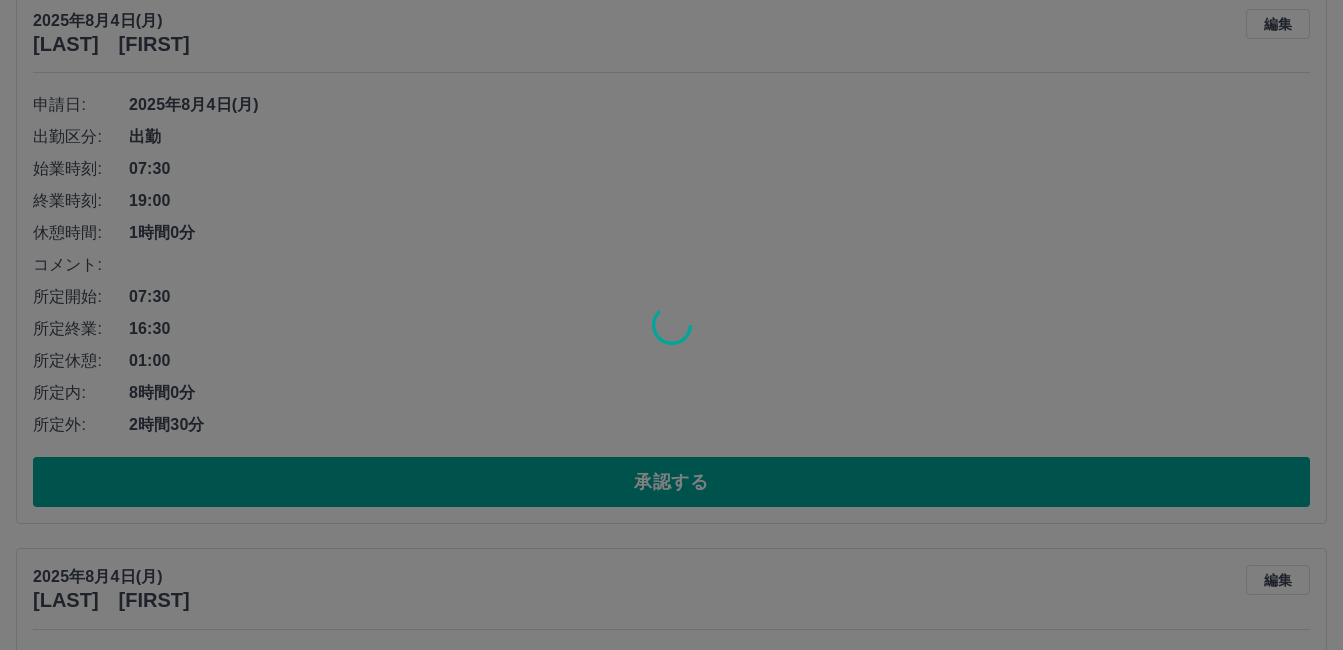 click at bounding box center (671, 325) 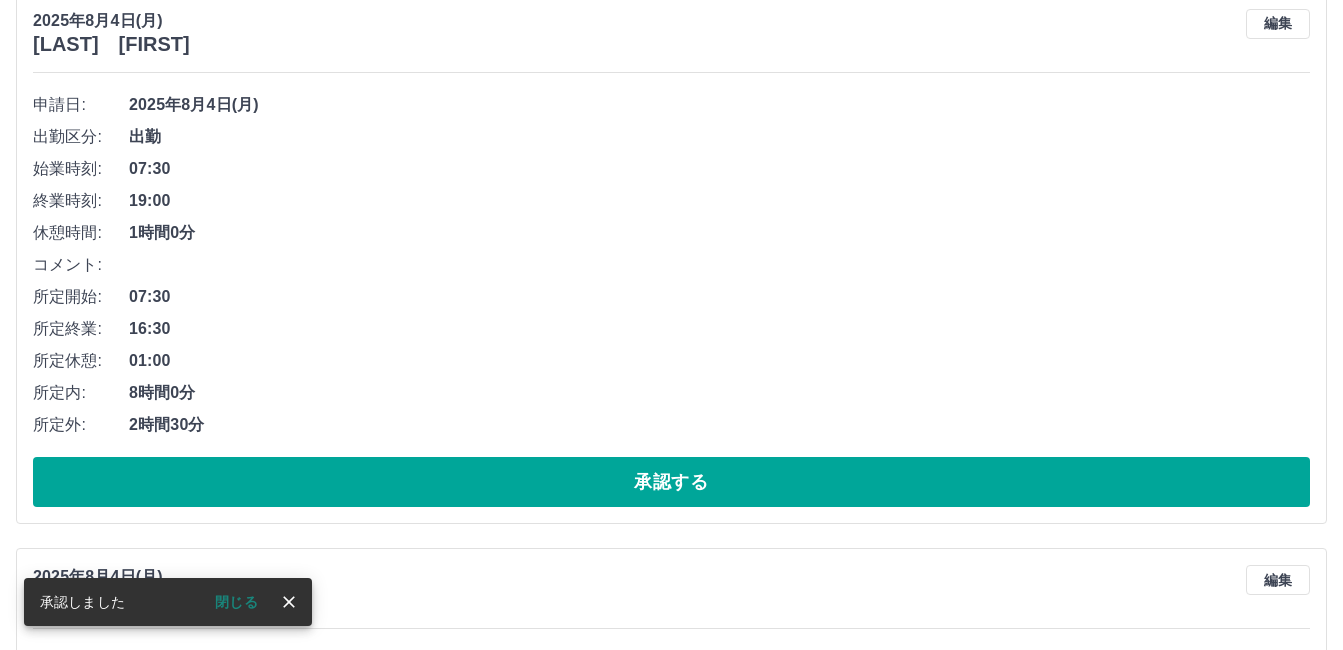 scroll, scrollTop: 644, scrollLeft: 0, axis: vertical 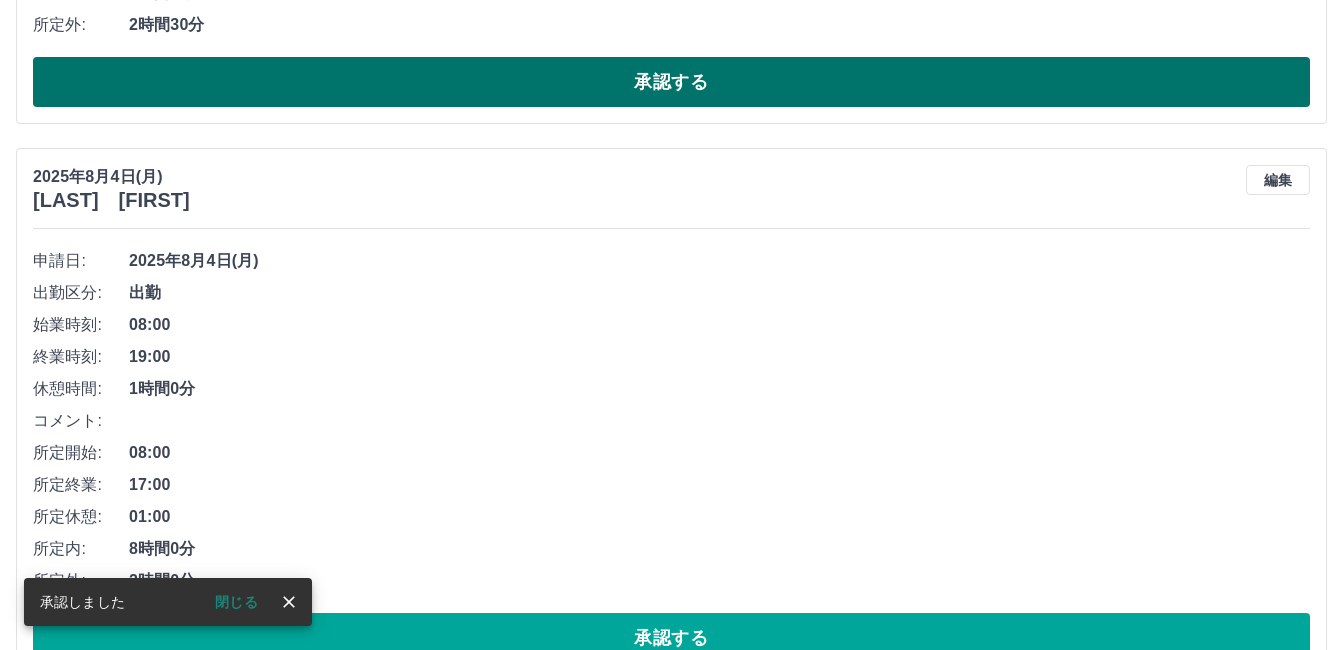 click on "承認する" at bounding box center (671, 82) 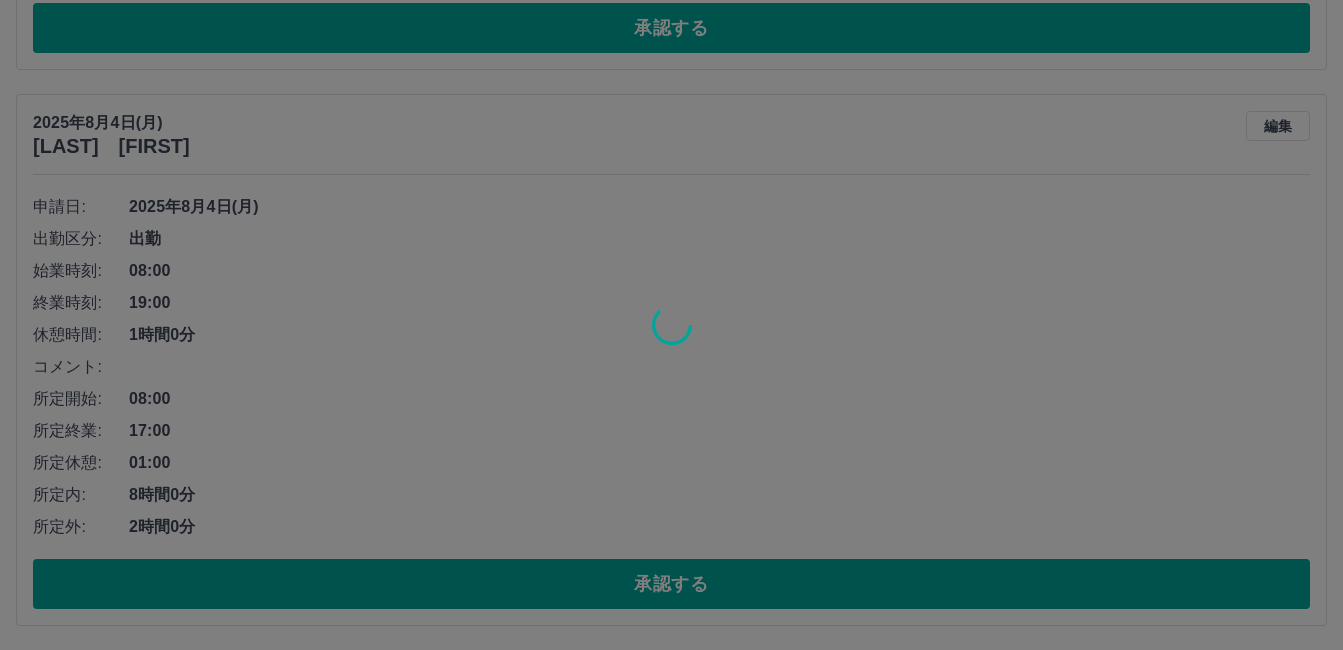 scroll, scrollTop: 143, scrollLeft: 0, axis: vertical 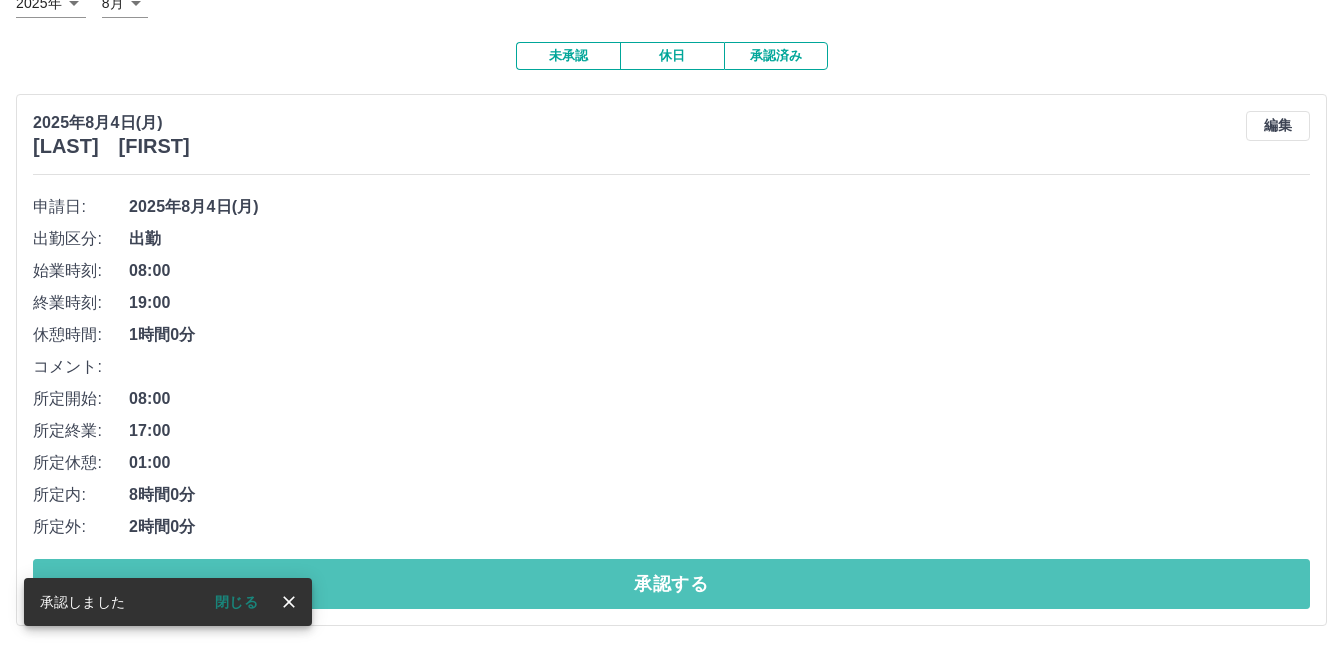 click on "承認する" at bounding box center [671, 584] 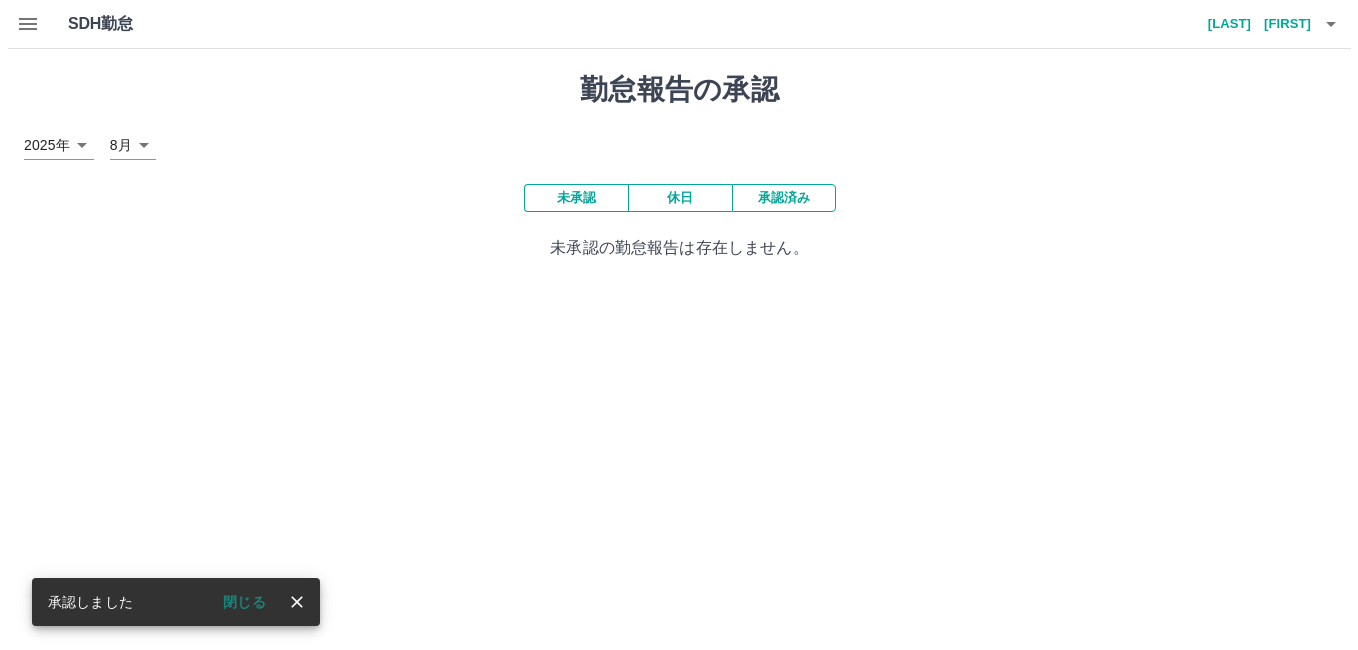 scroll, scrollTop: 0, scrollLeft: 0, axis: both 